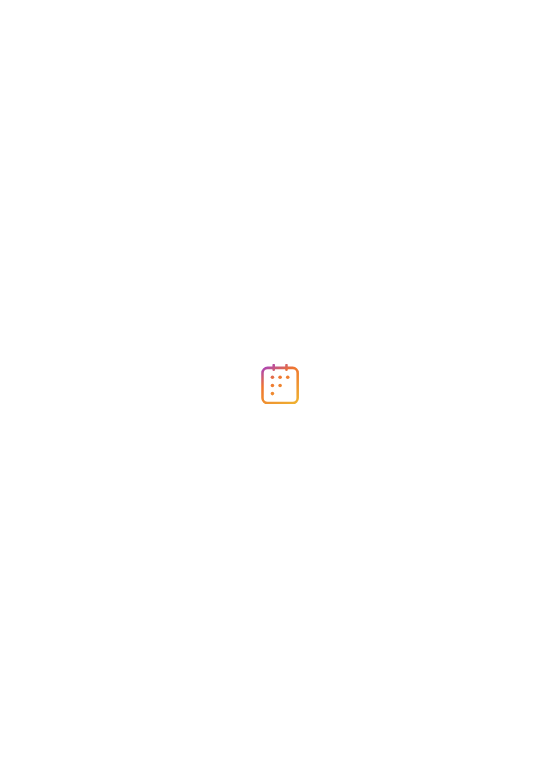scroll, scrollTop: 0, scrollLeft: 0, axis: both 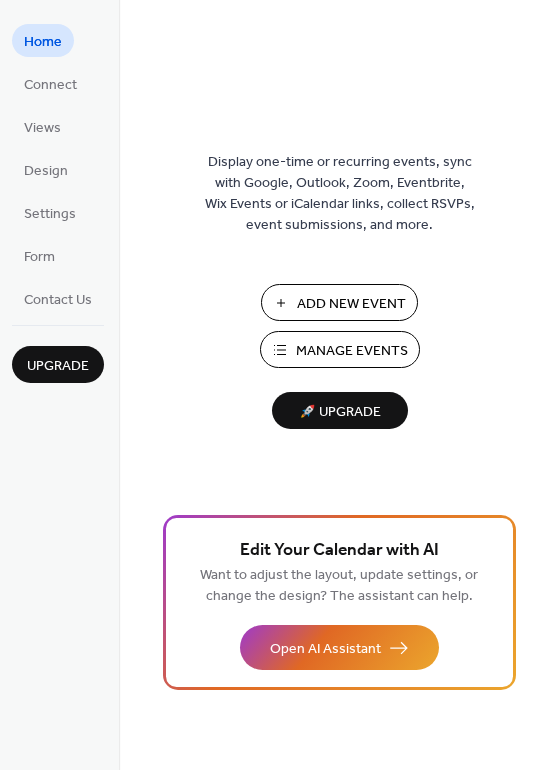 click on "Add New Event" at bounding box center (351, 304) 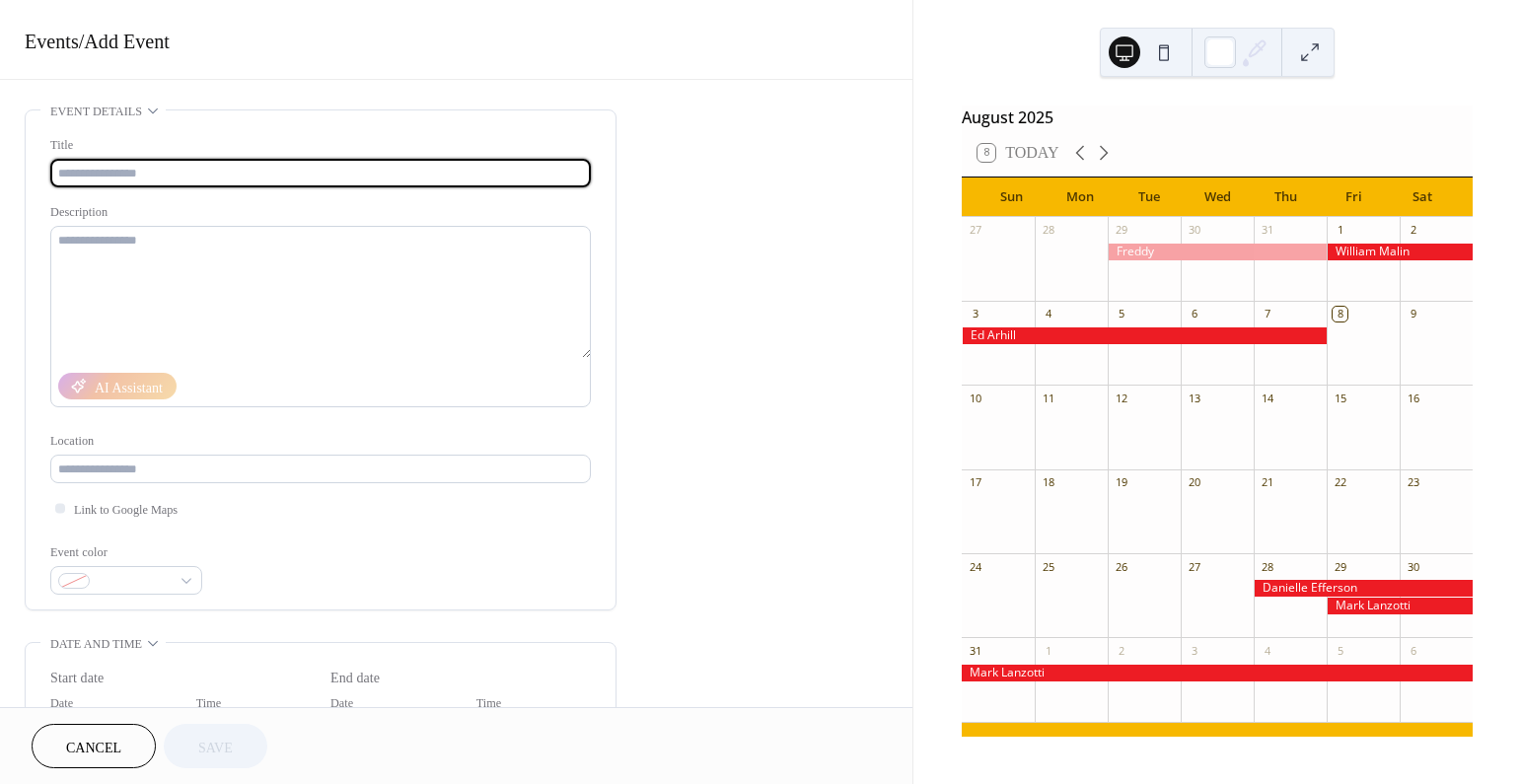 scroll, scrollTop: 0, scrollLeft: 0, axis: both 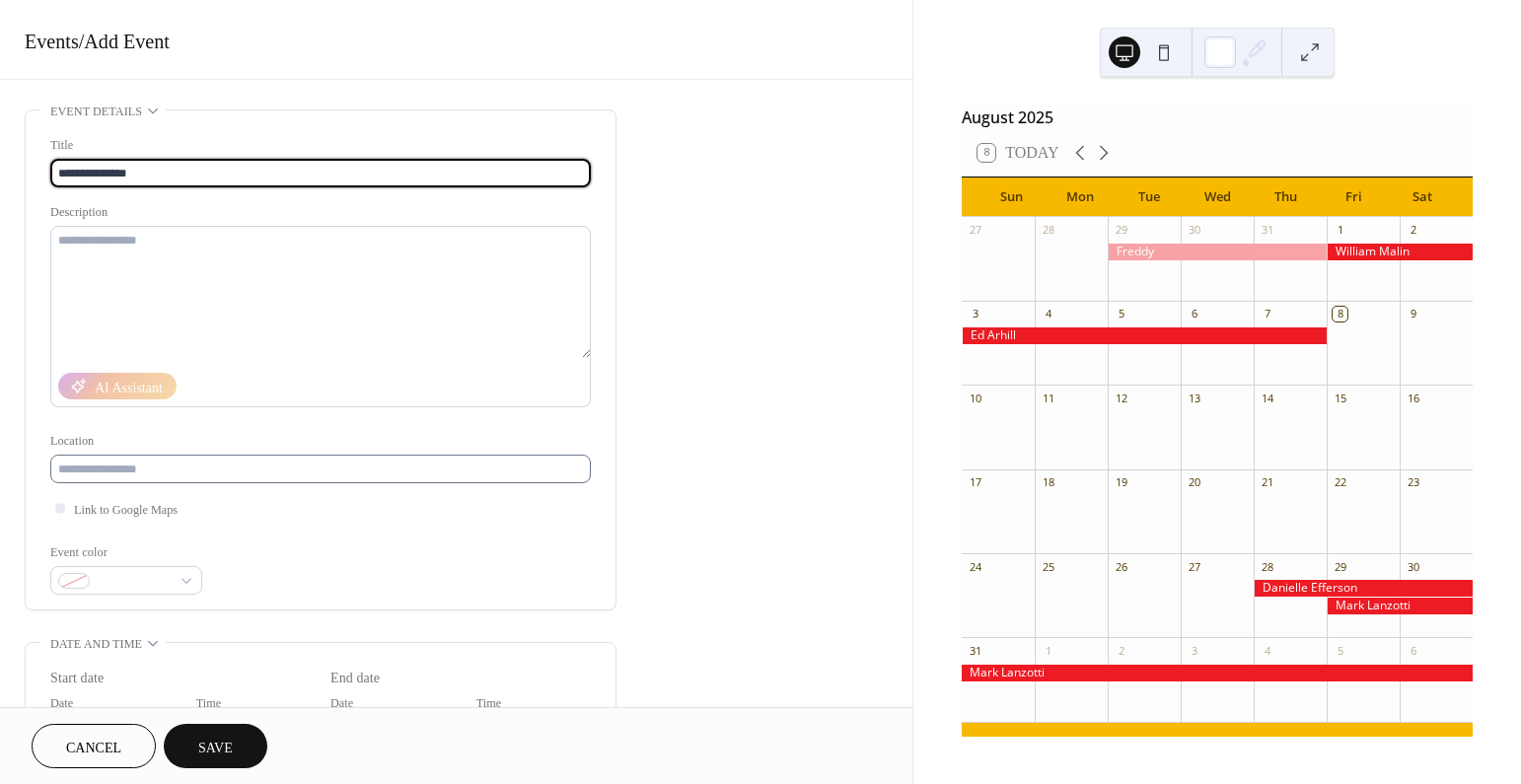 type on "**********" 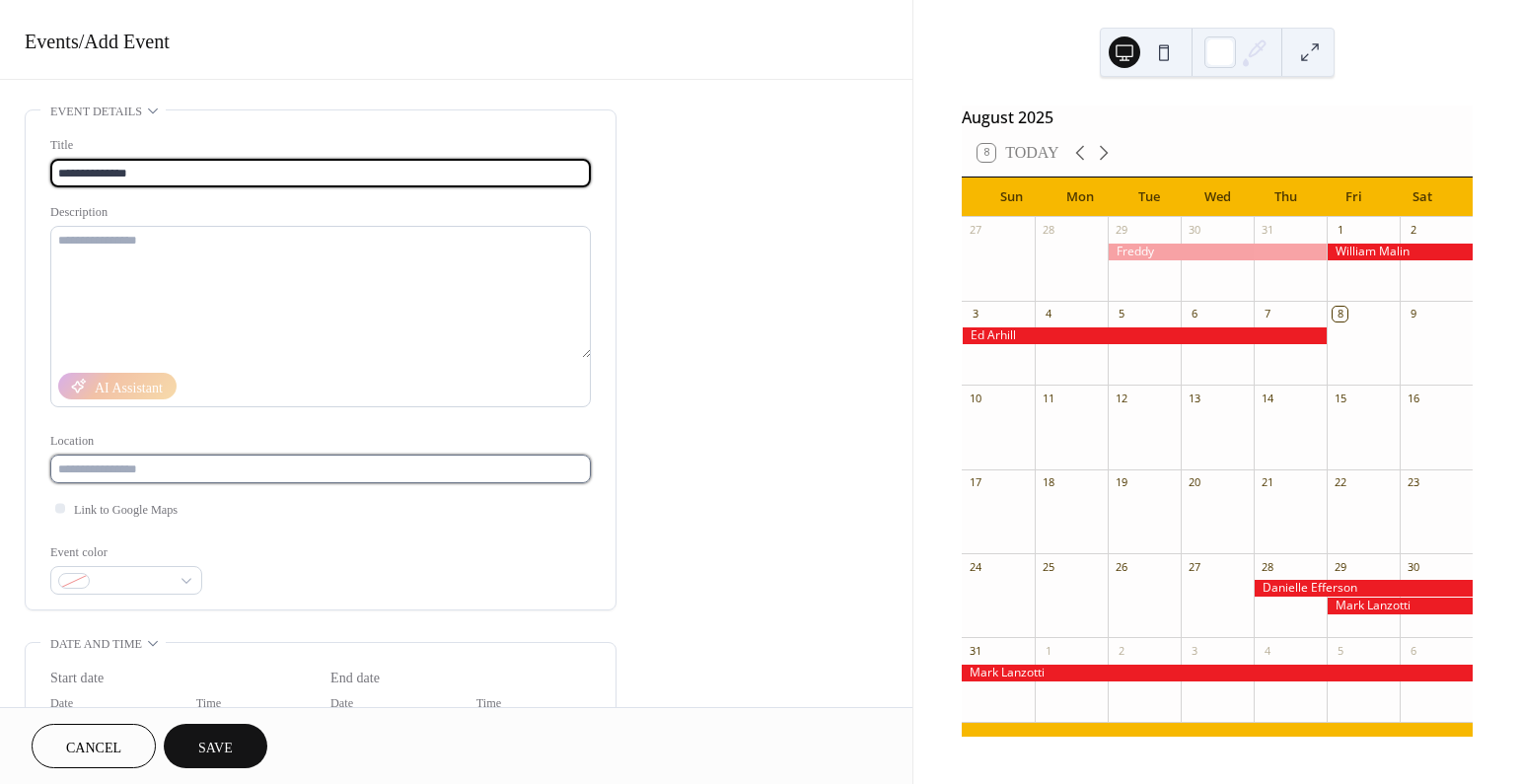 click at bounding box center (321, 468) 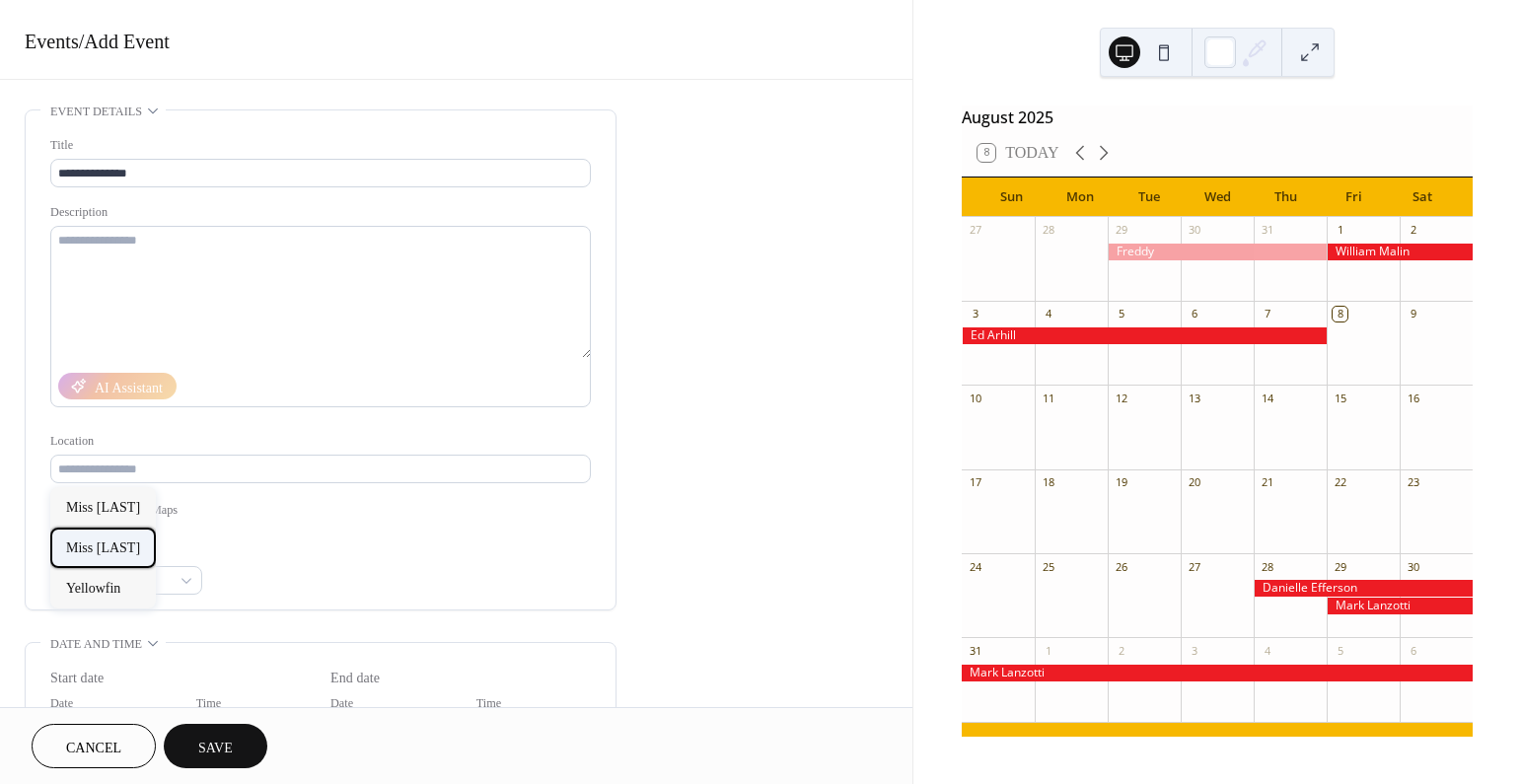 click on "Miss Yellowfin" at bounding box center (103, 547) 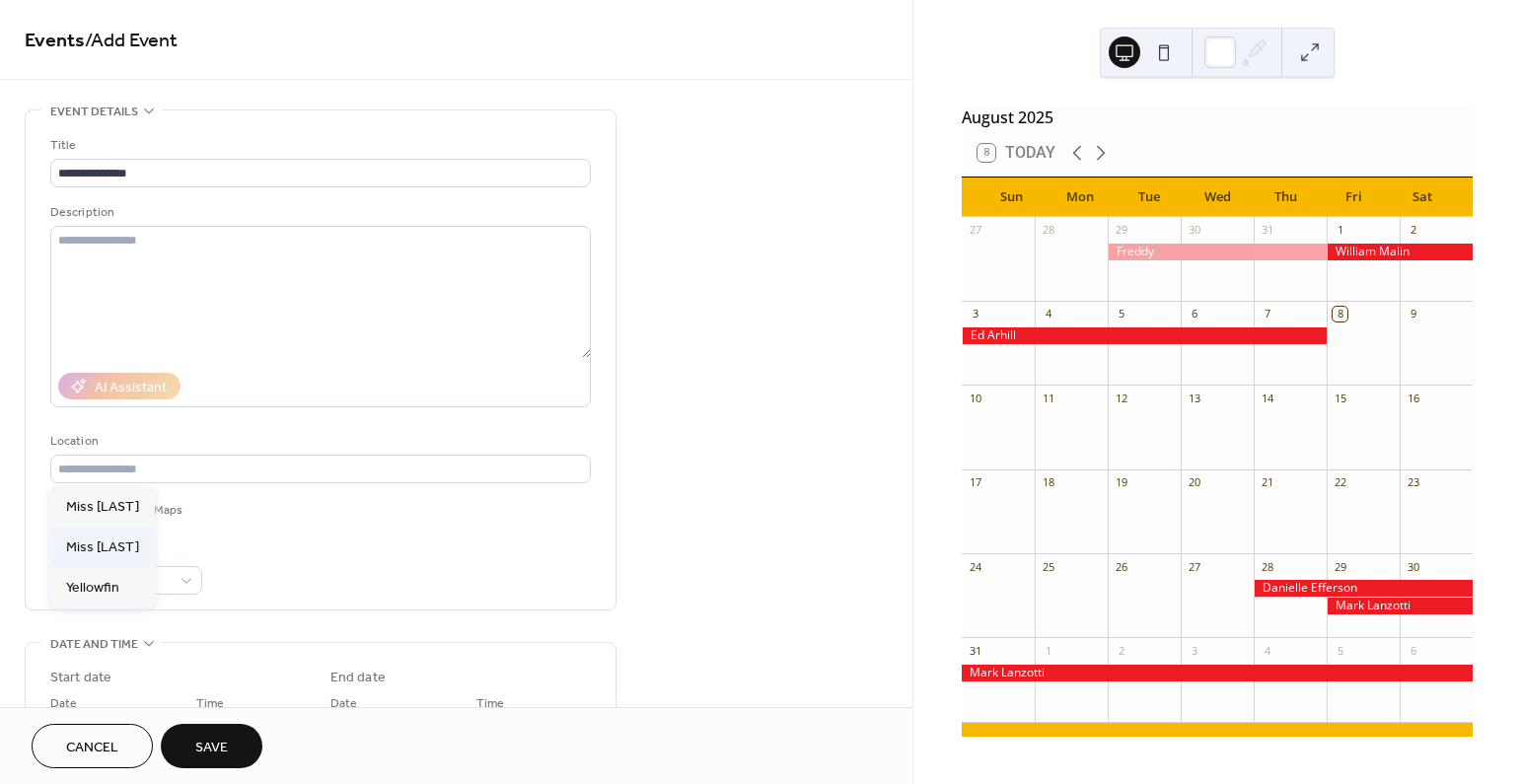 type on "**********" 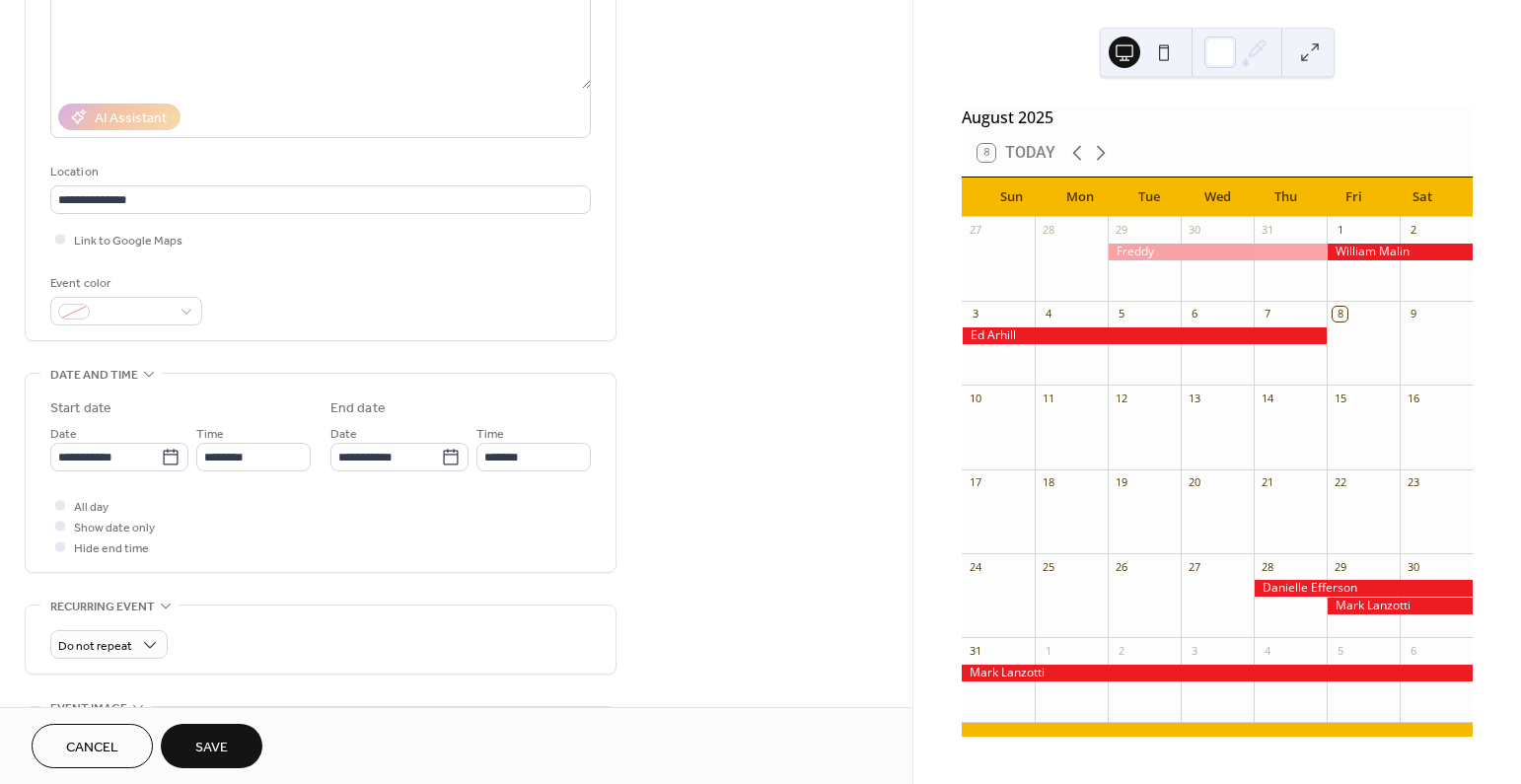scroll, scrollTop: 282, scrollLeft: 0, axis: vertical 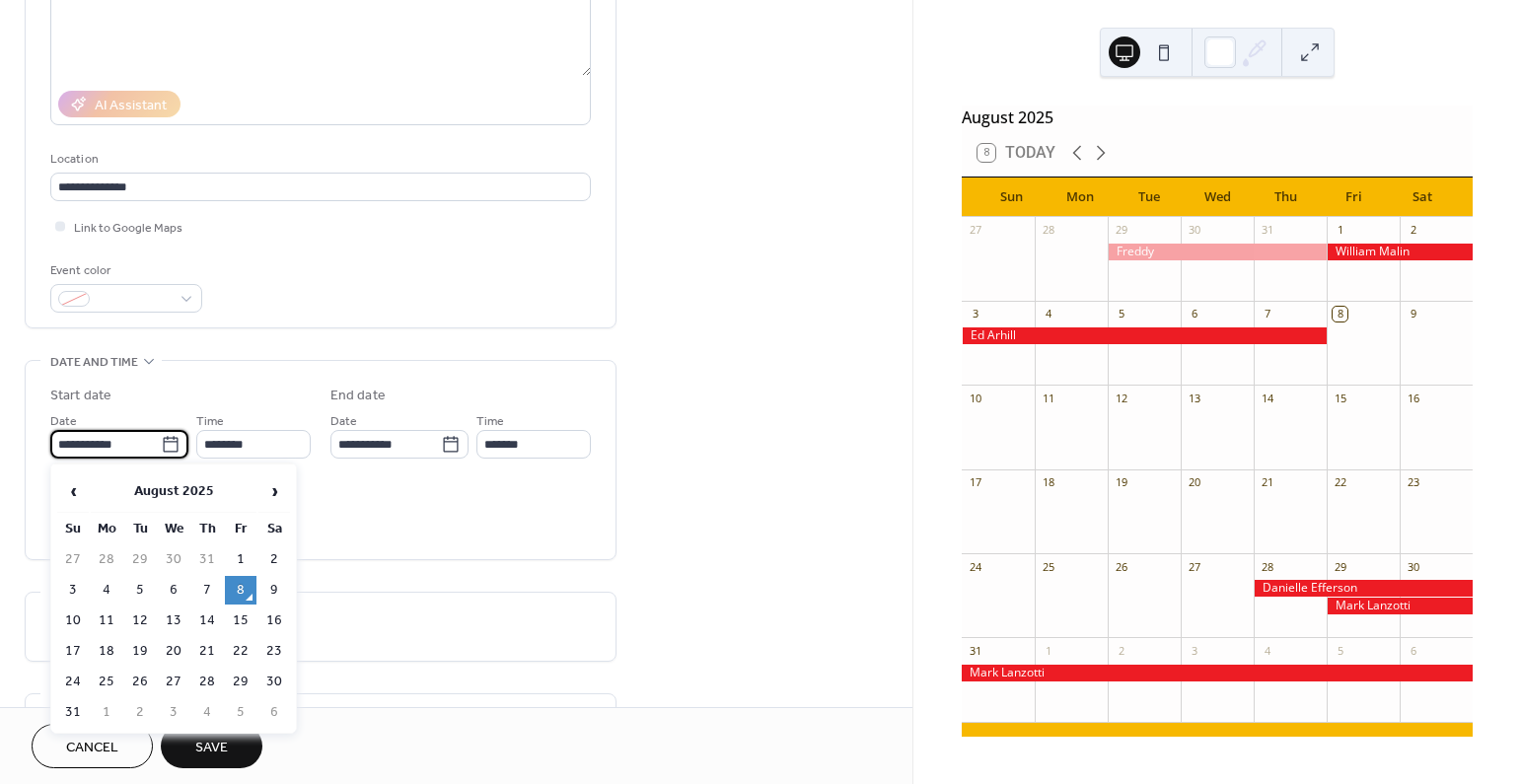 click on "**********" at bounding box center [106, 444] 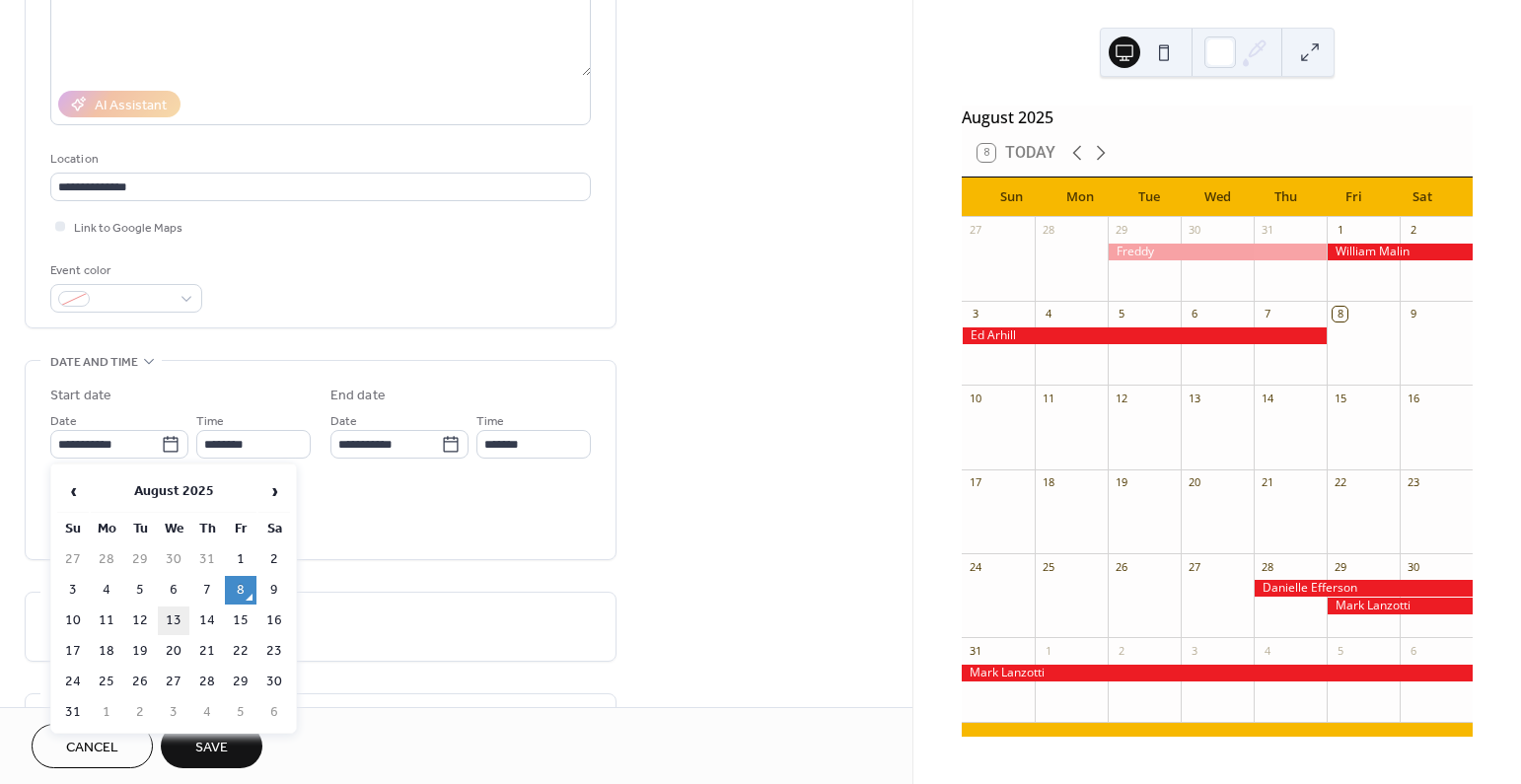 click on "13" at bounding box center [174, 620] 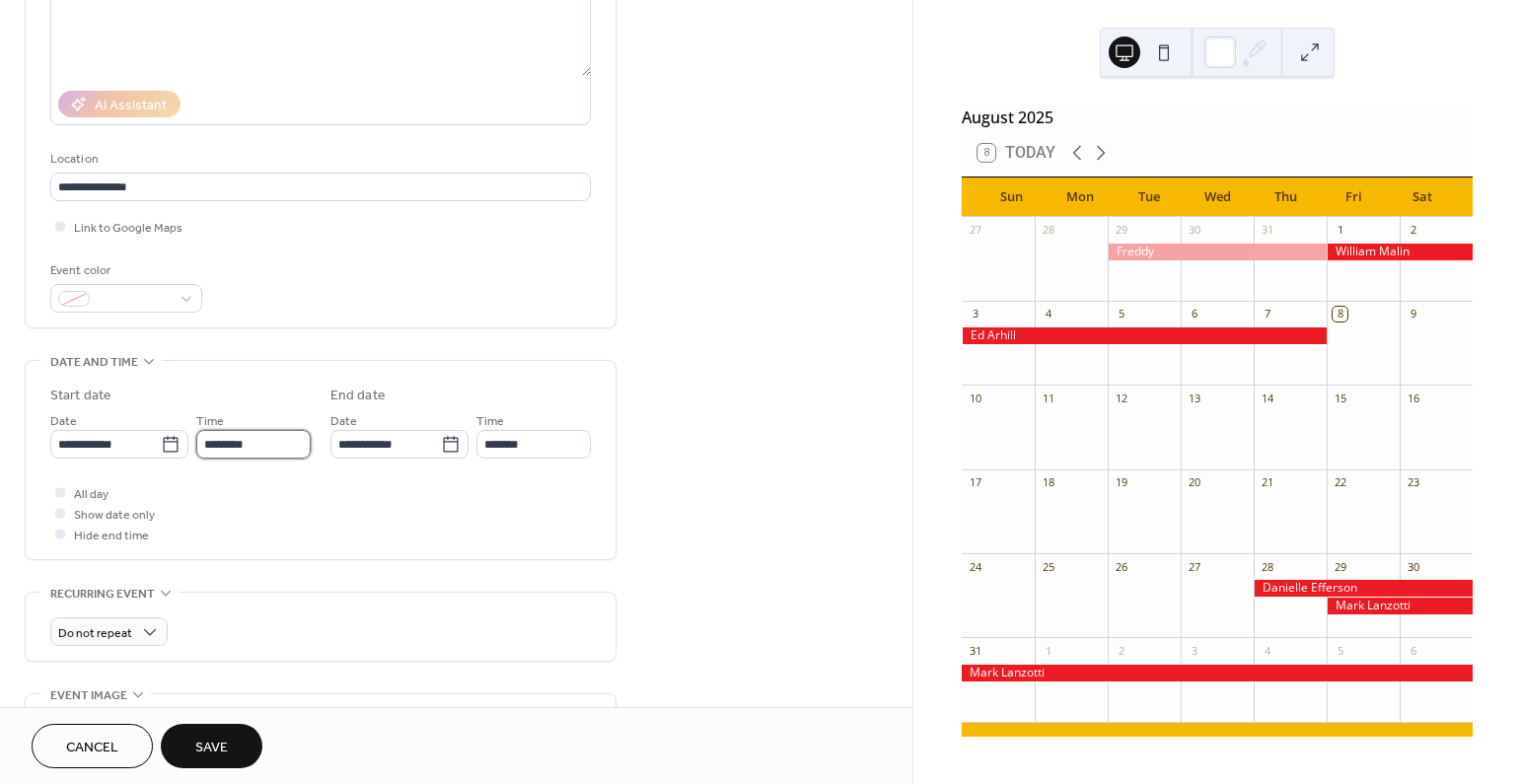 click on "********" at bounding box center [254, 444] 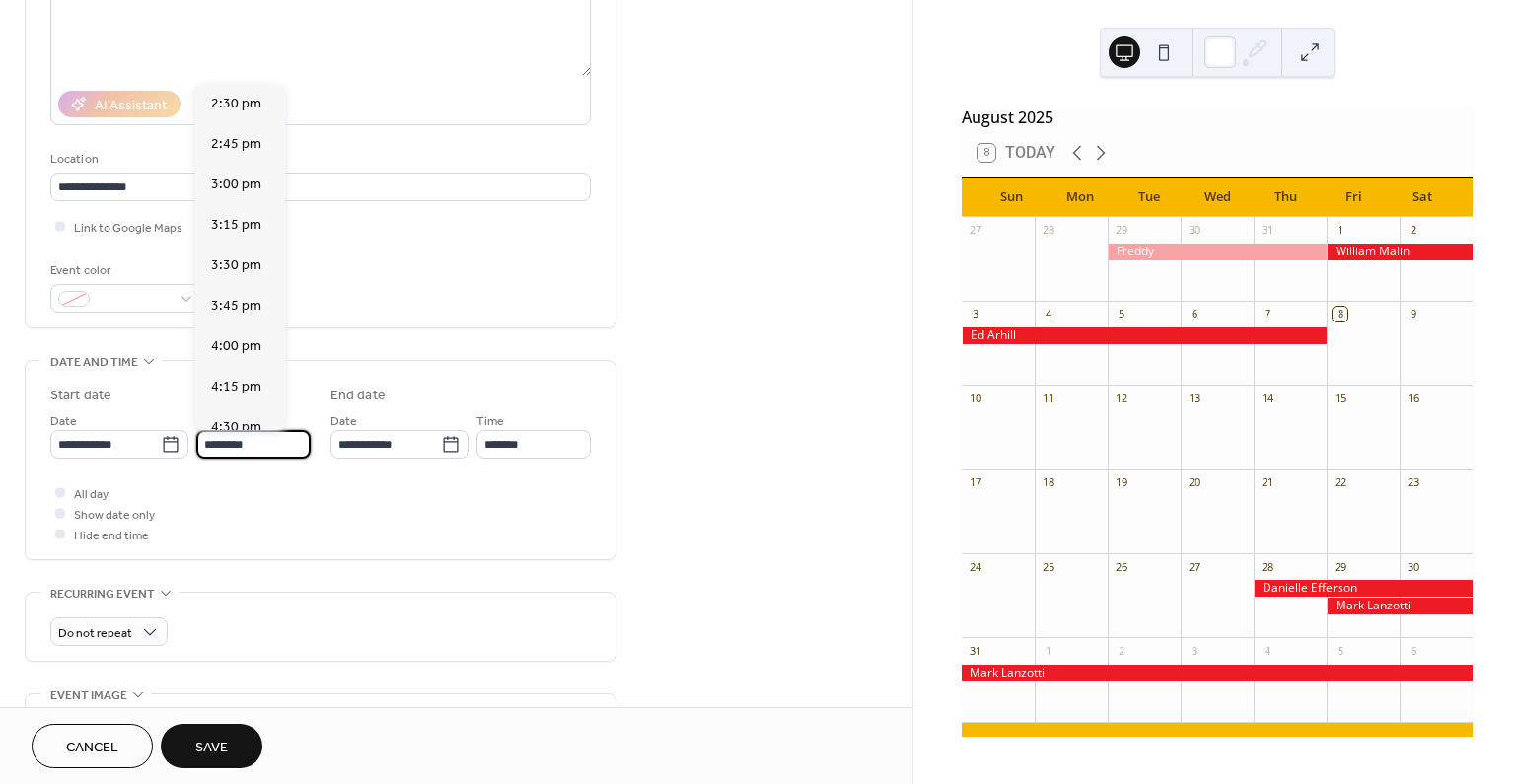 scroll, scrollTop: 2344, scrollLeft: 0, axis: vertical 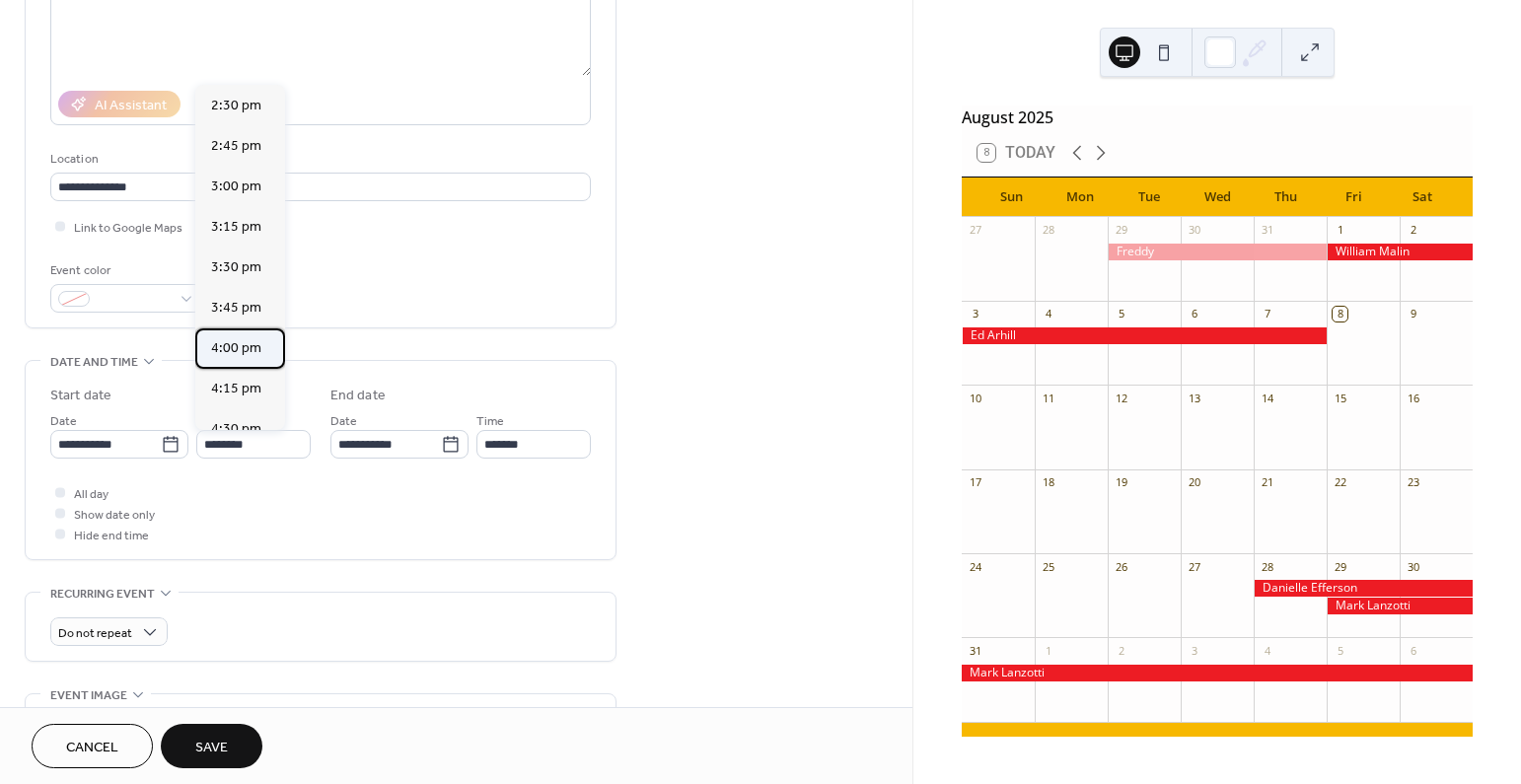 click on "4:00 pm" at bounding box center (236, 348) 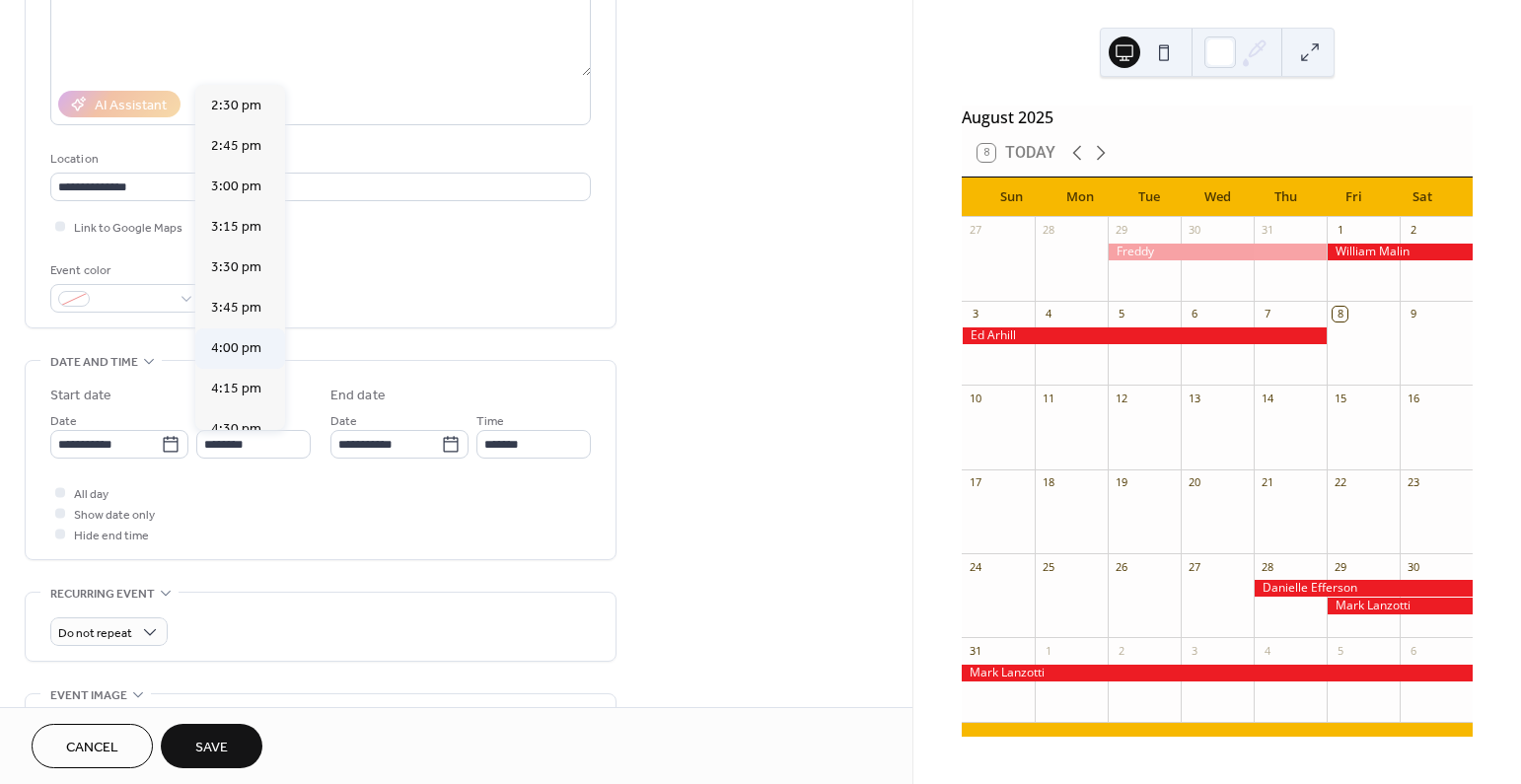 type on "*******" 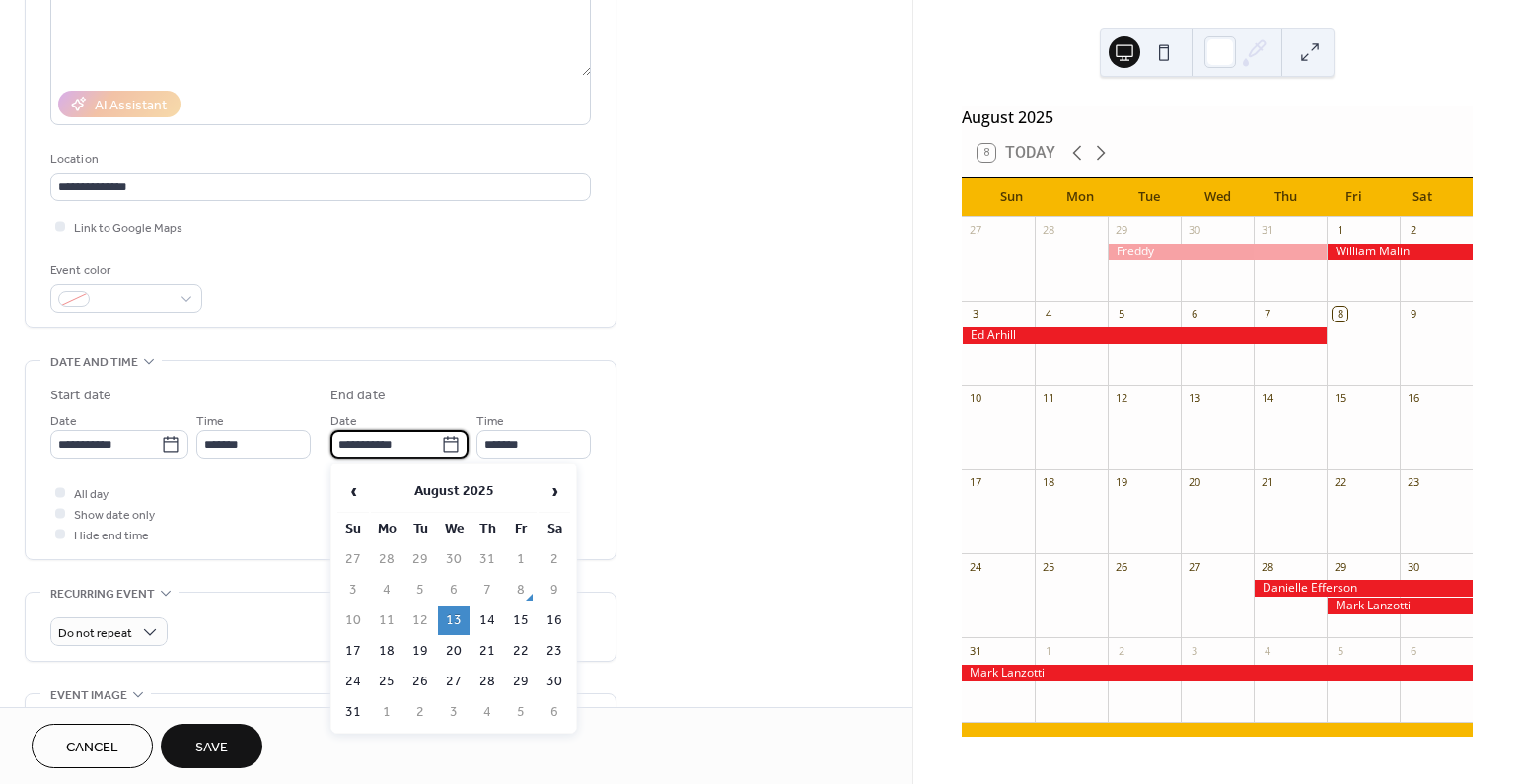 click on "**********" at bounding box center [386, 444] 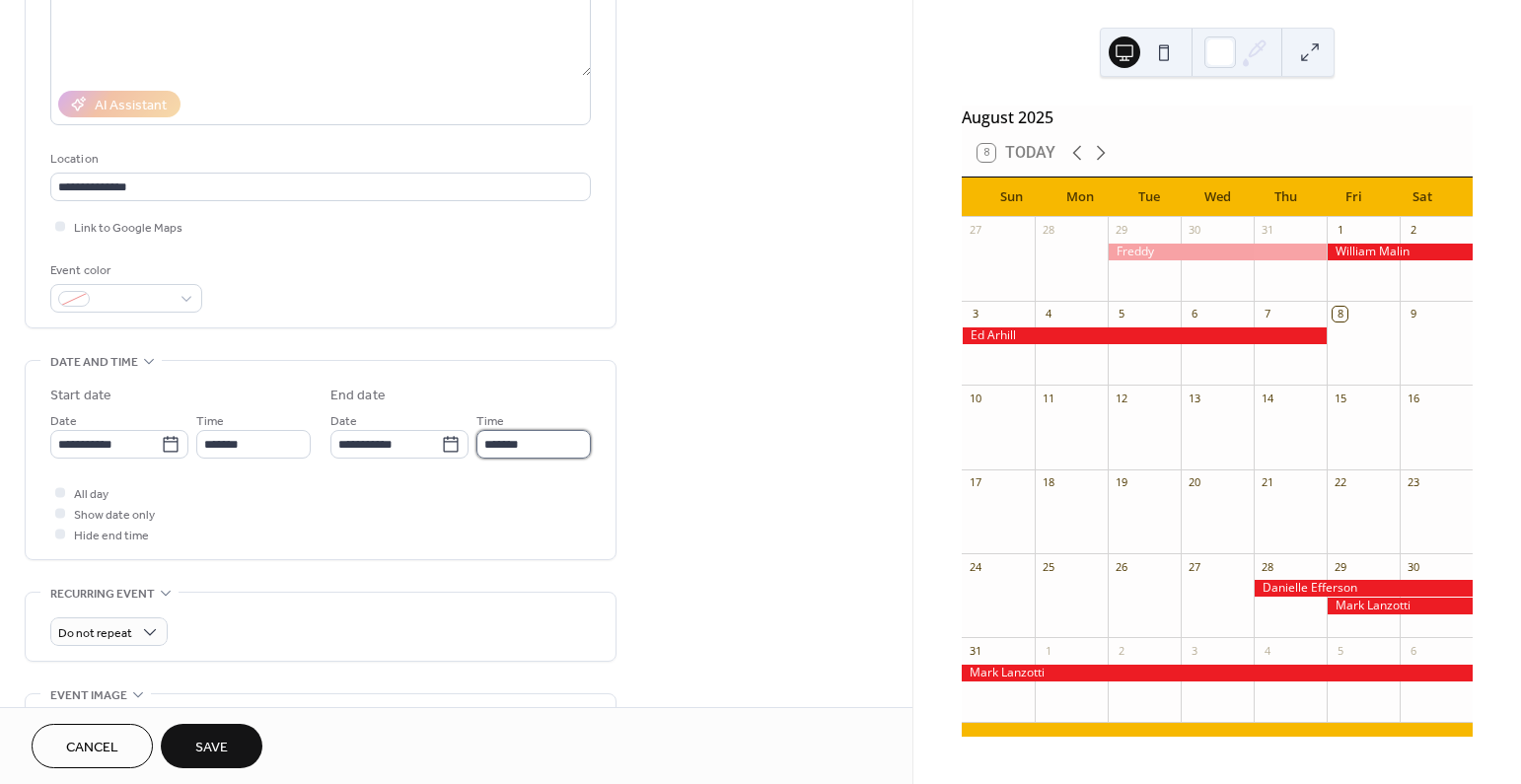 click on "*******" at bounding box center [534, 444] 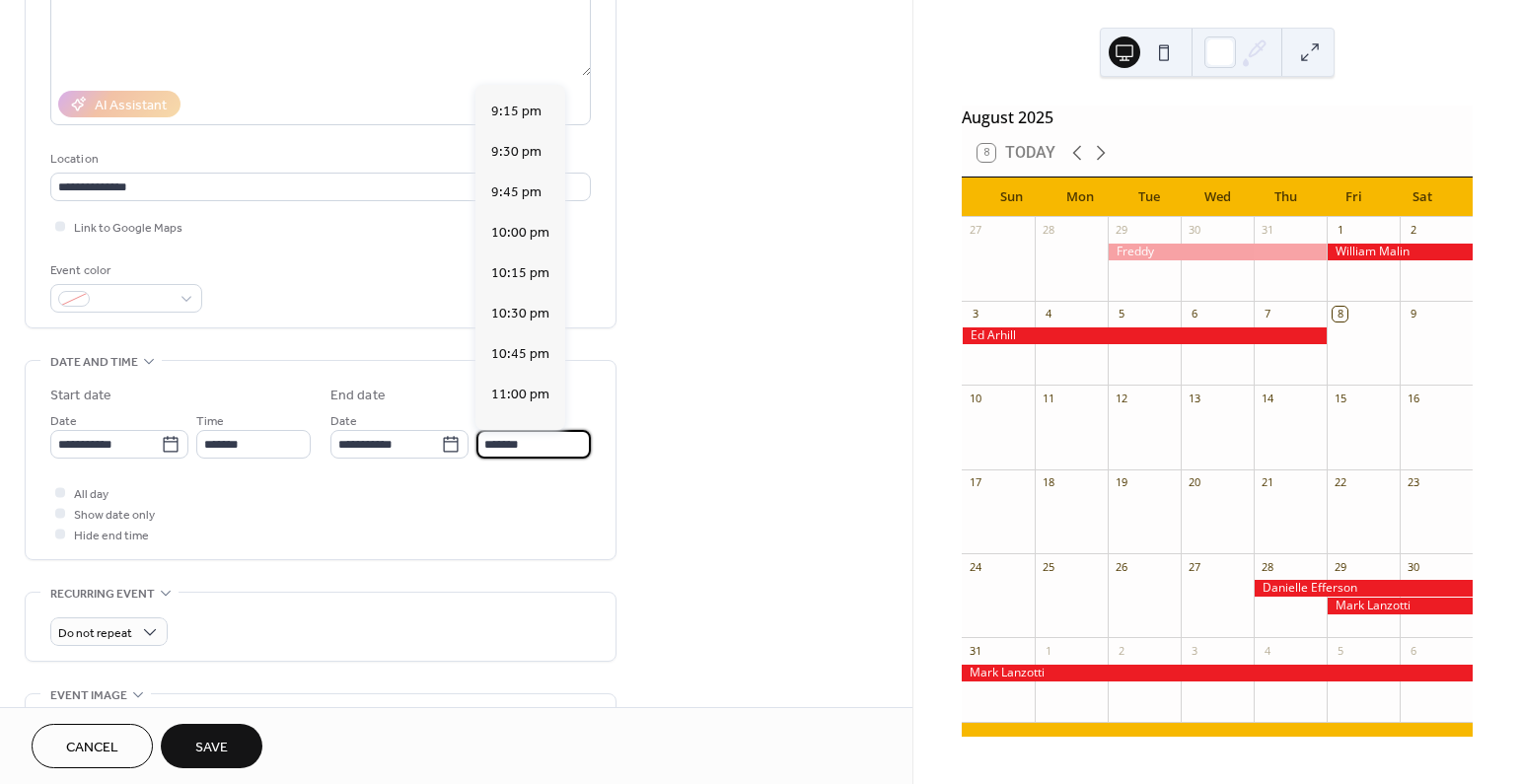 scroll, scrollTop: 892, scrollLeft: 0, axis: vertical 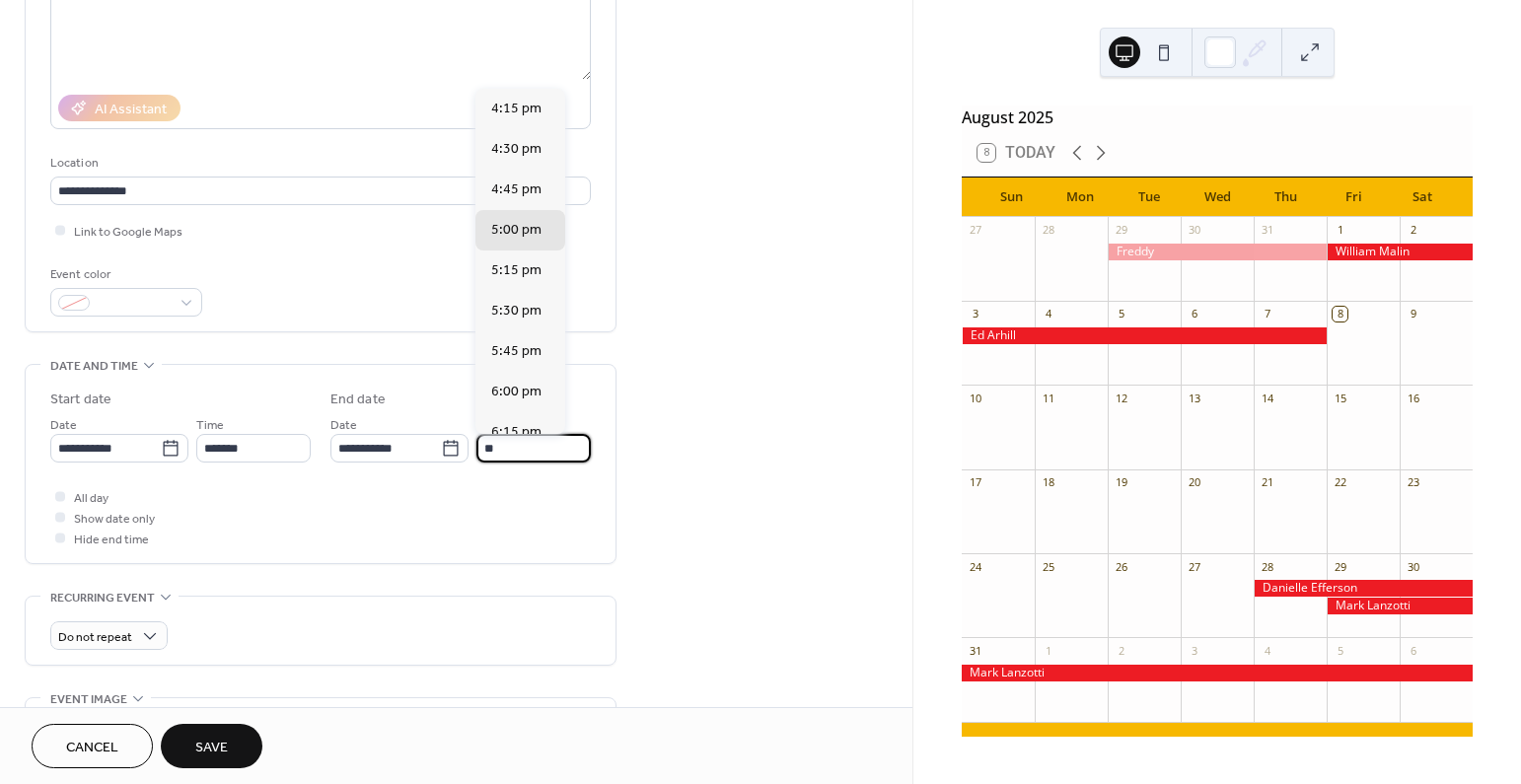 type on "*" 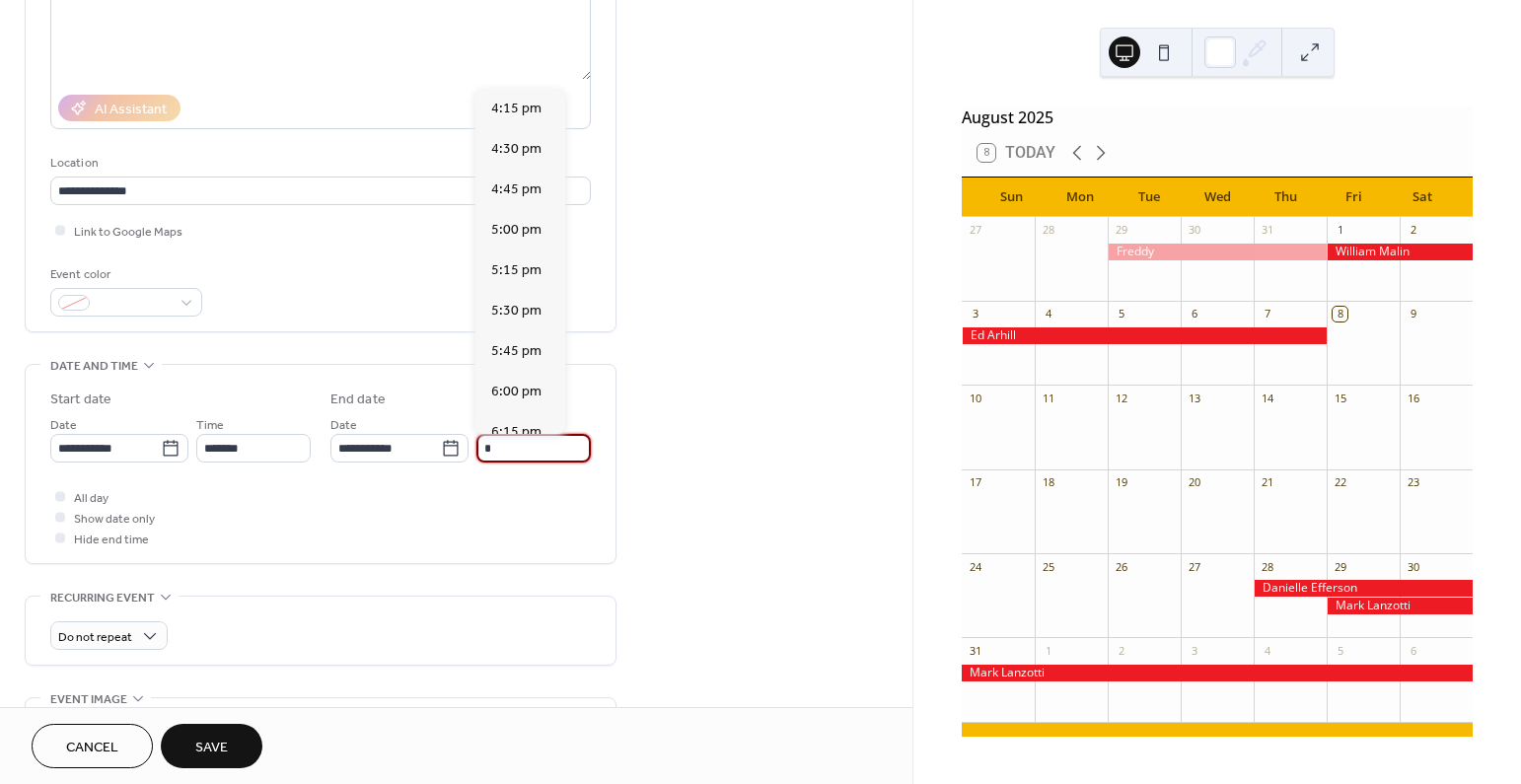 scroll, scrollTop: 892, scrollLeft: 0, axis: vertical 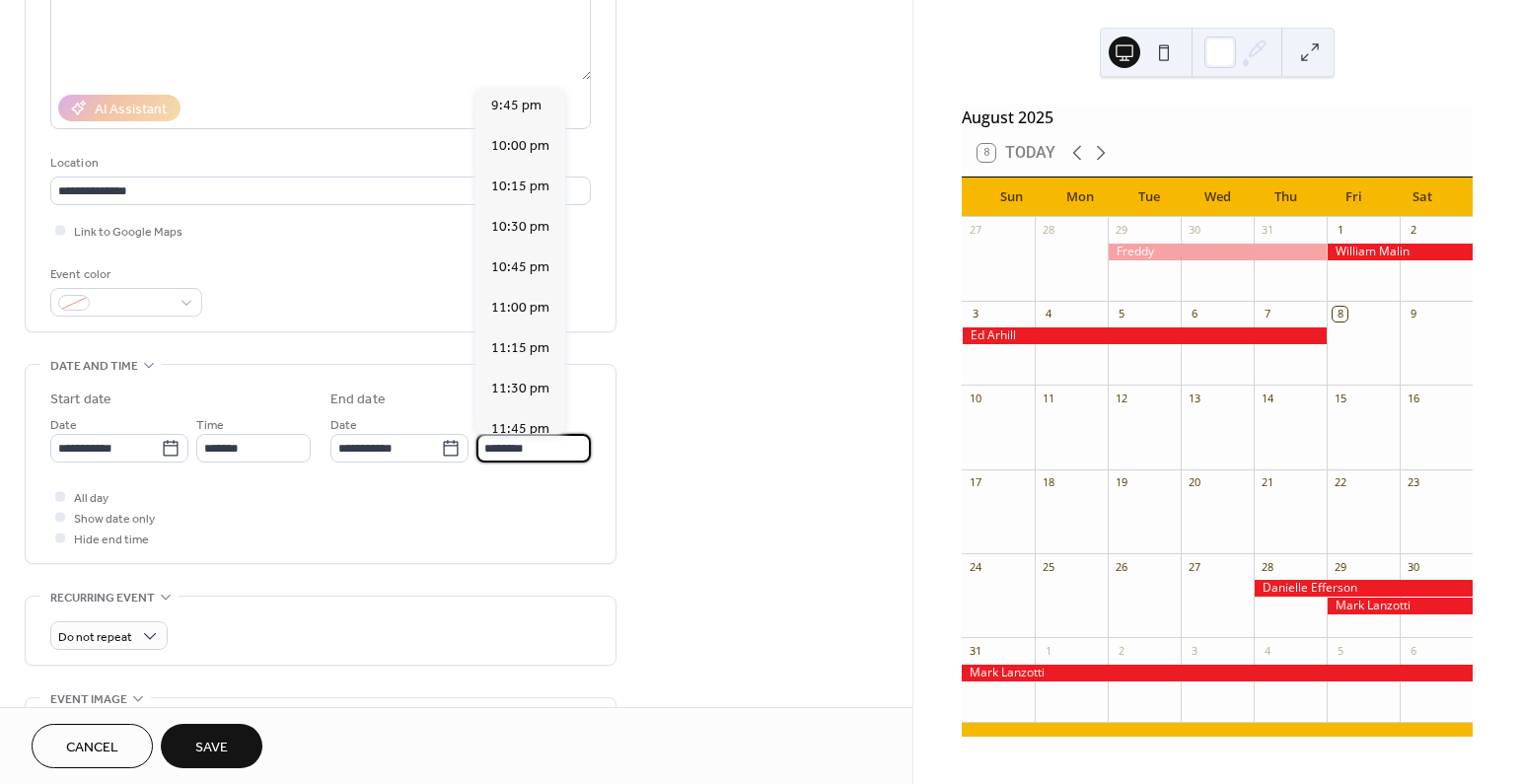 type on "*******" 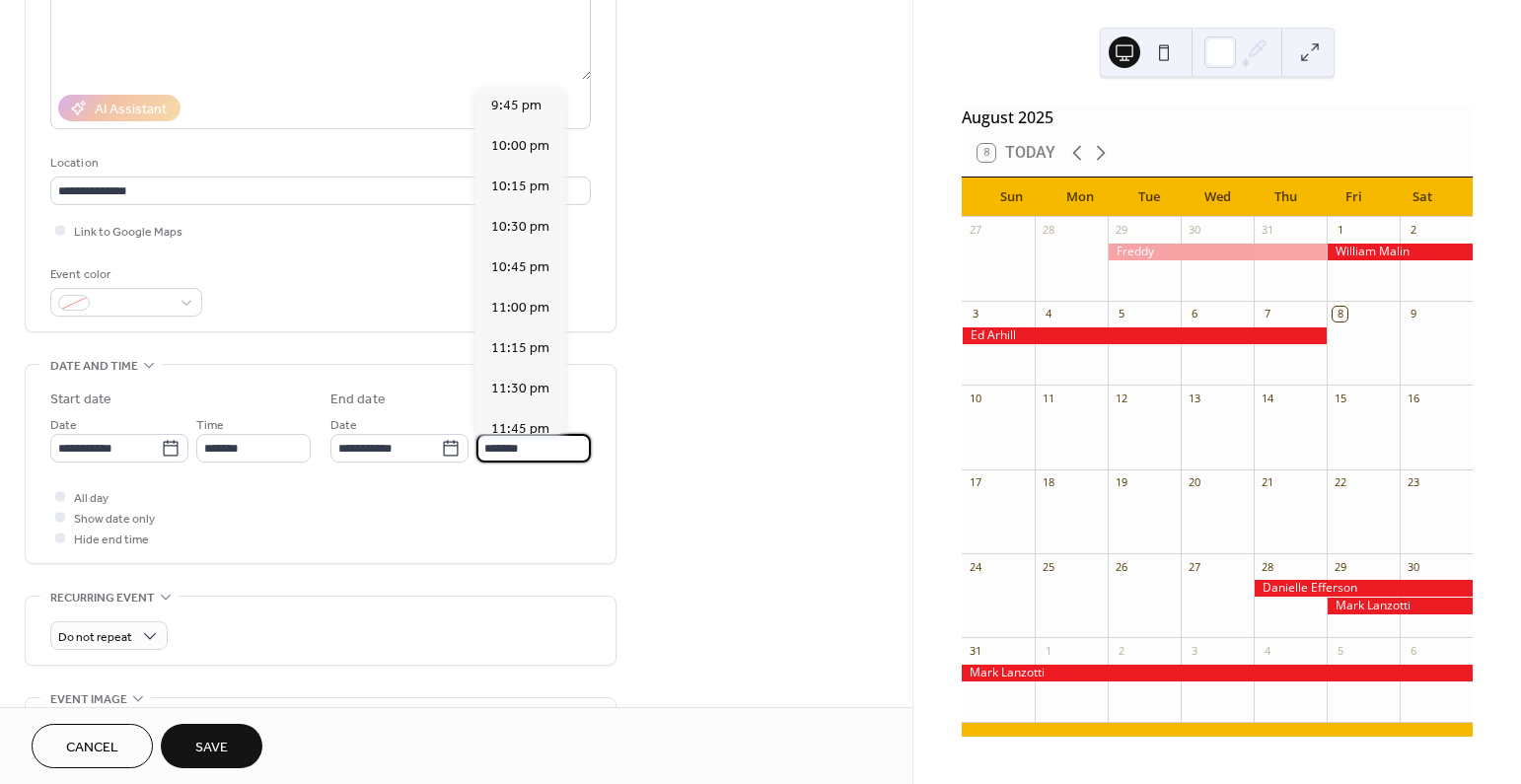 click on "Save" at bounding box center [211, 746] 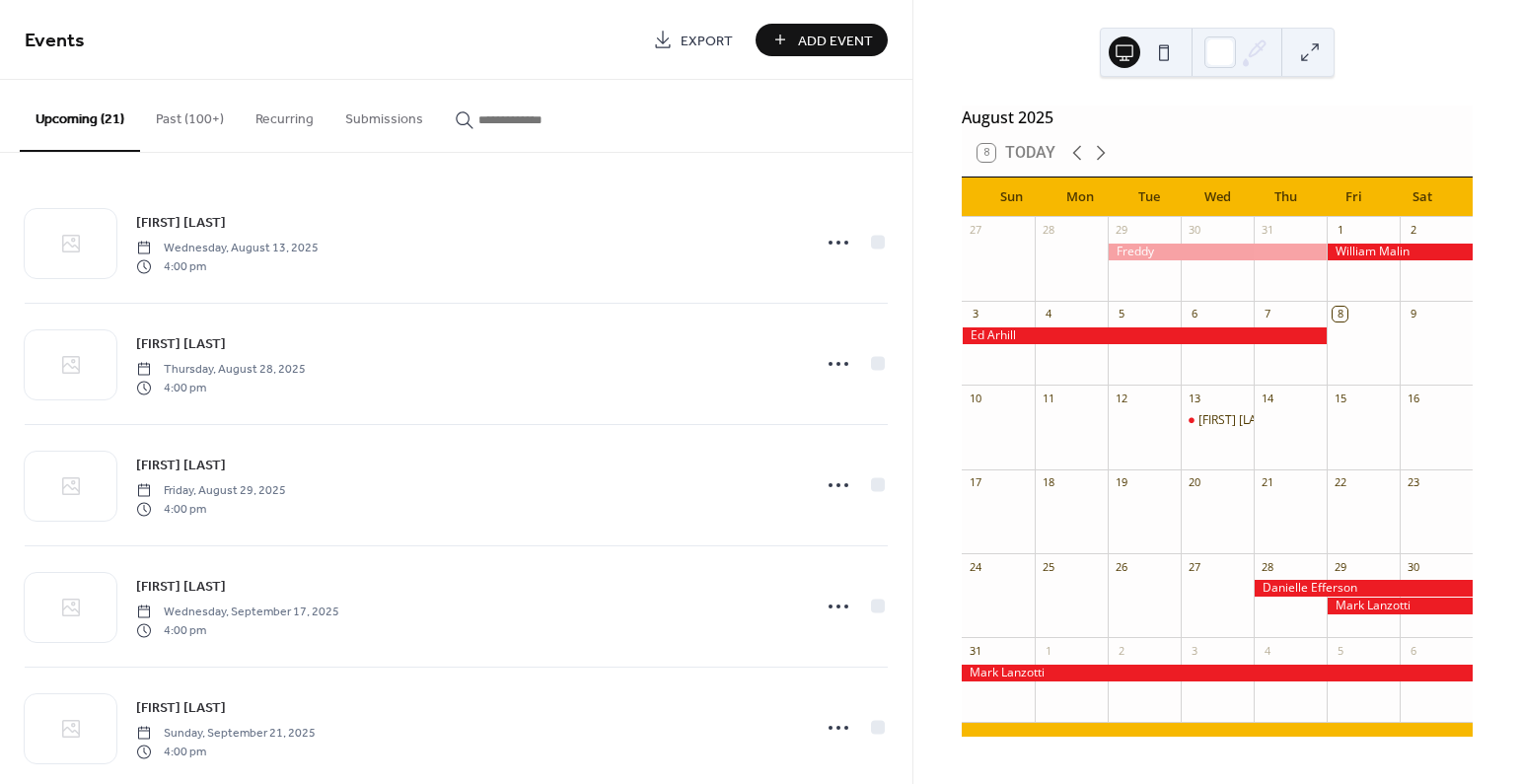 click on "Add Event" at bounding box center (835, 40) 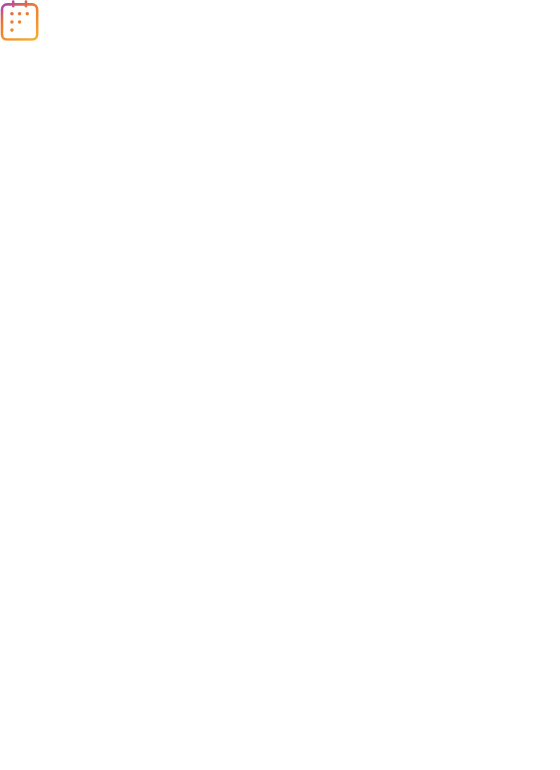scroll, scrollTop: 0, scrollLeft: 0, axis: both 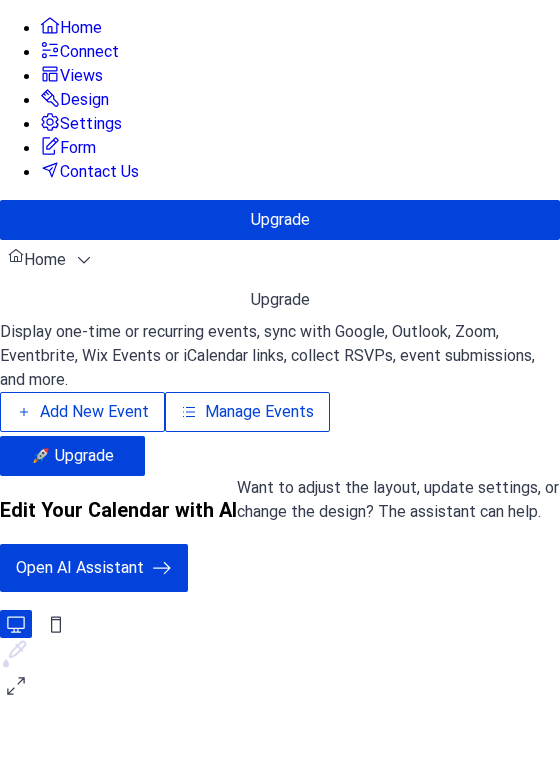 click on "Add New Event" at bounding box center (94, 412) 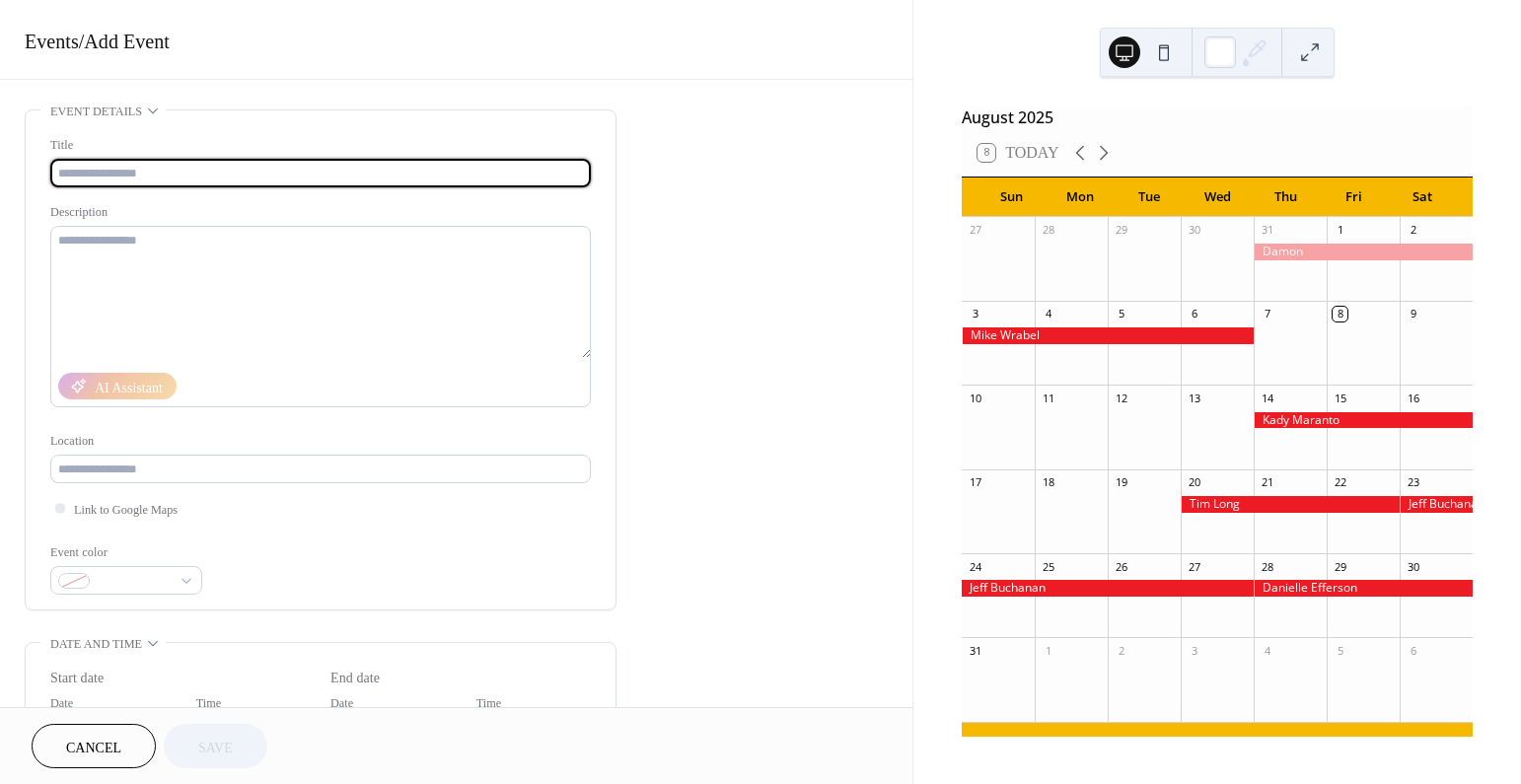 scroll, scrollTop: 0, scrollLeft: 0, axis: both 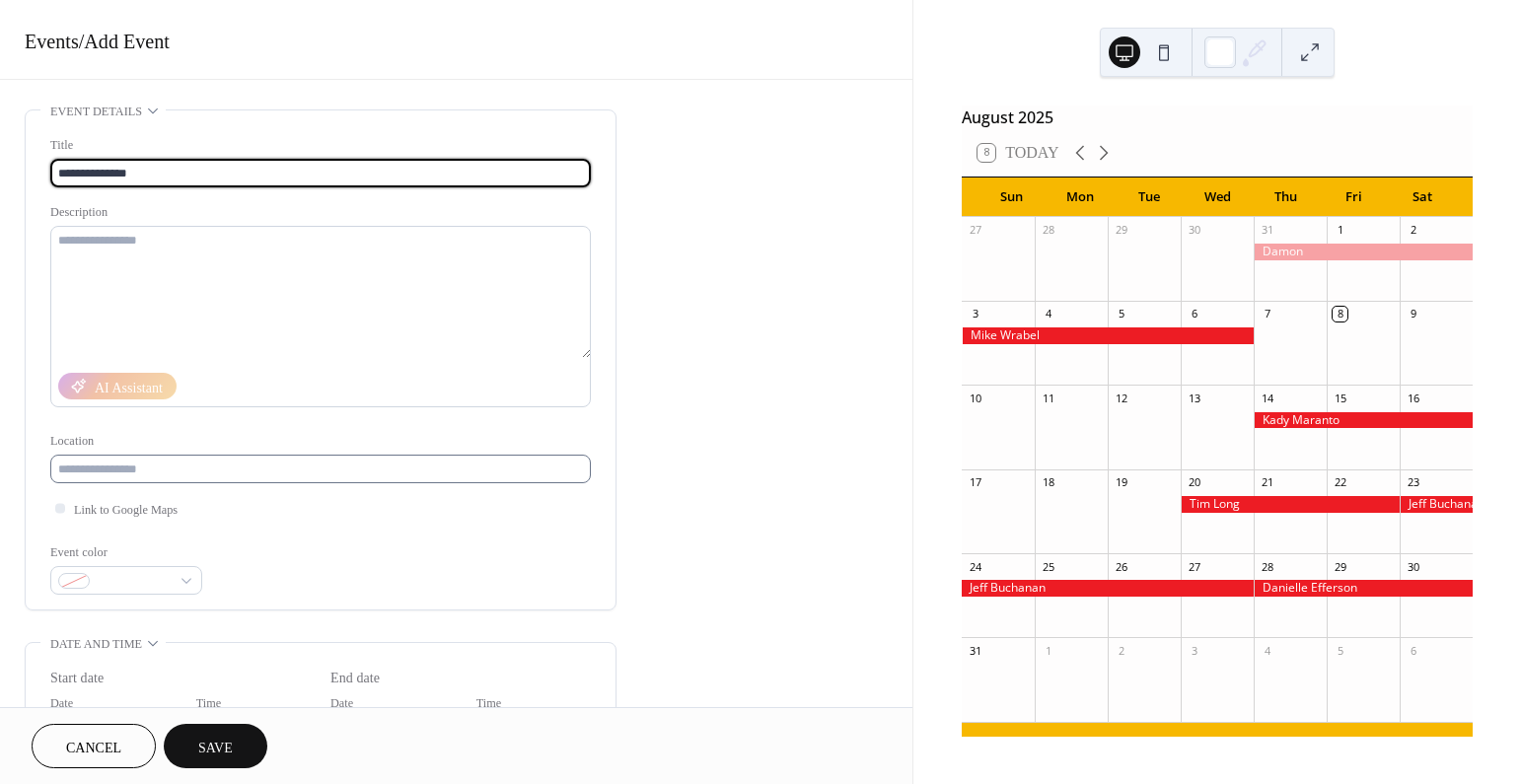 type on "**********" 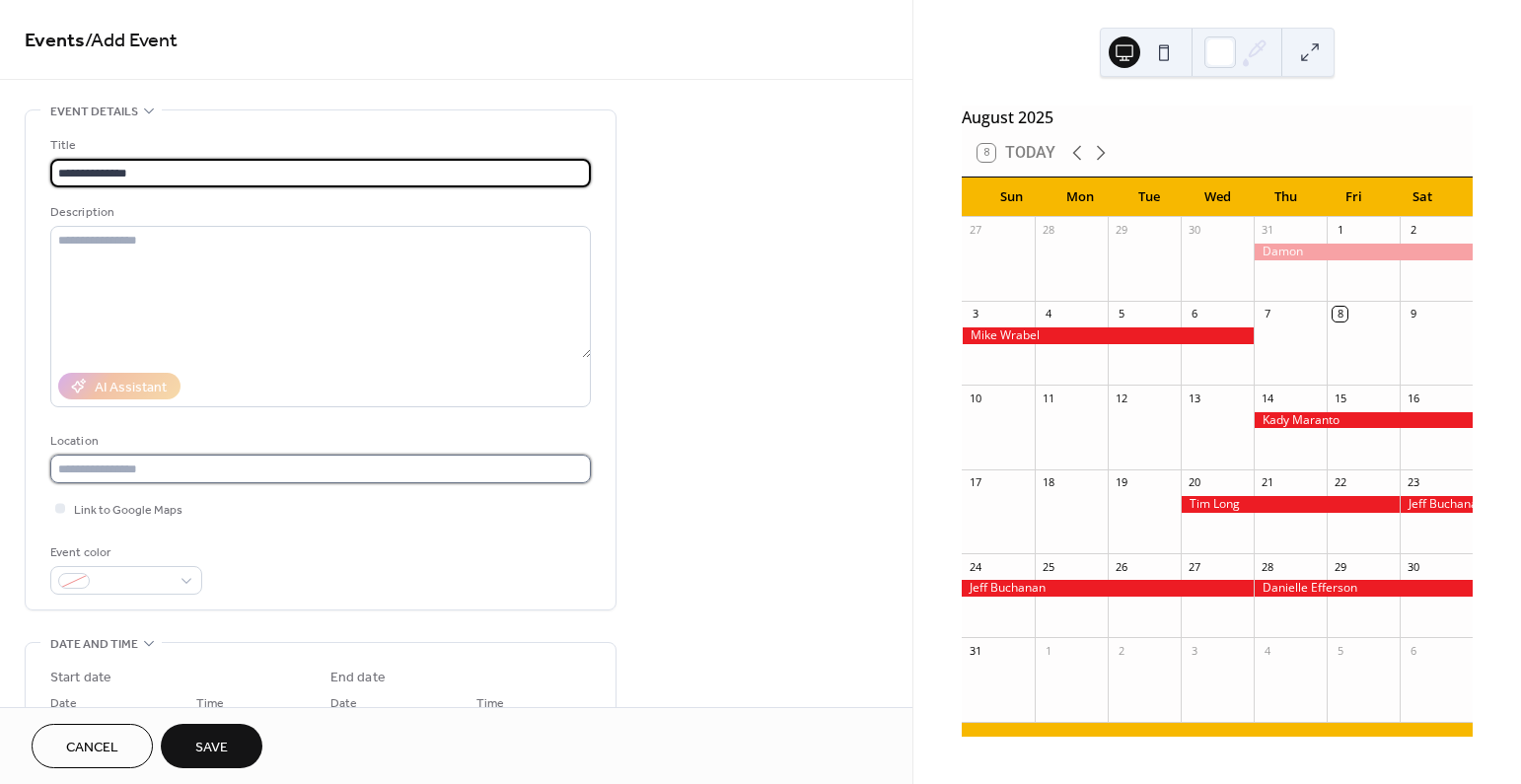 click at bounding box center (321, 468) 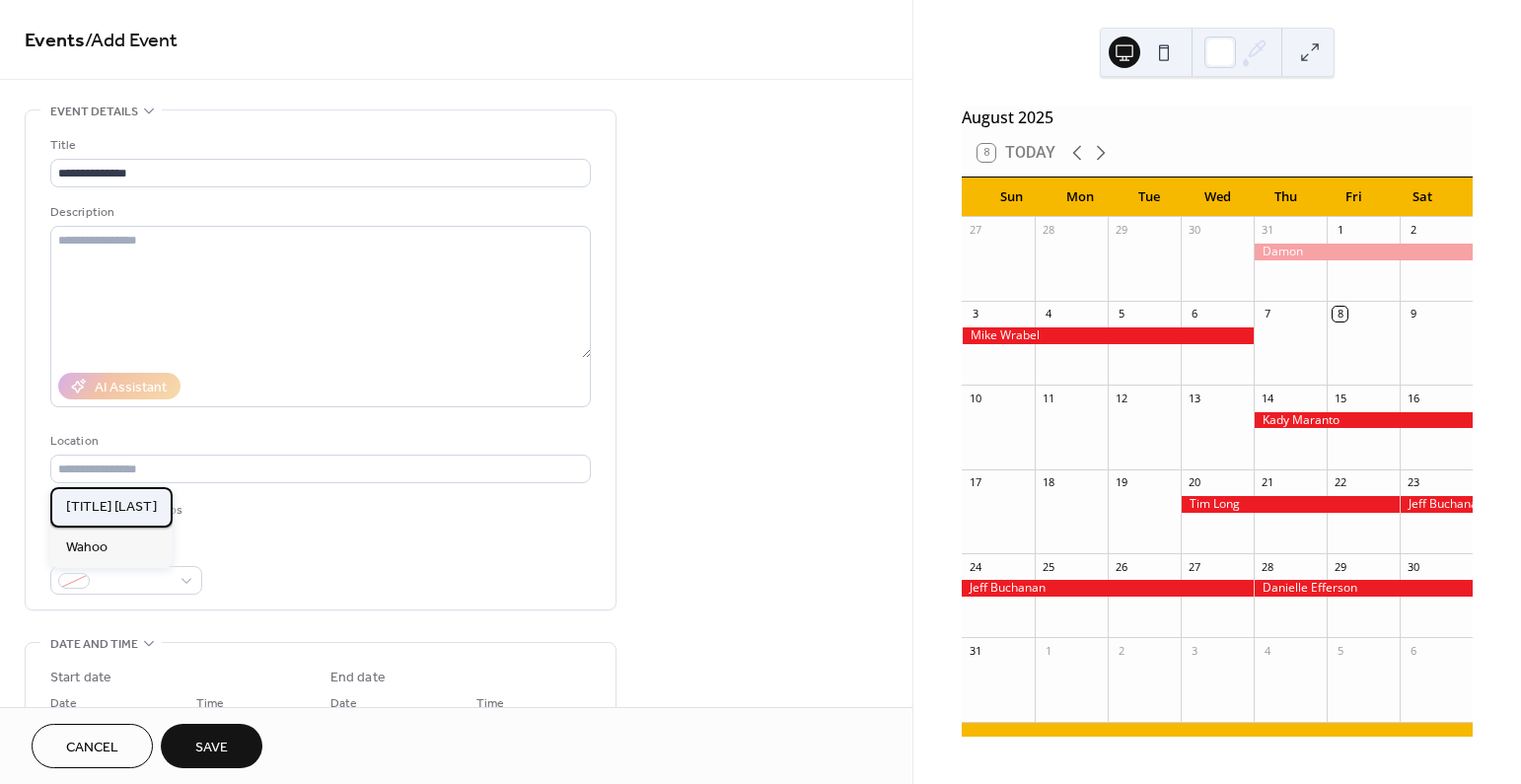click on "[TITLE] [LAST]" at bounding box center [111, 507] 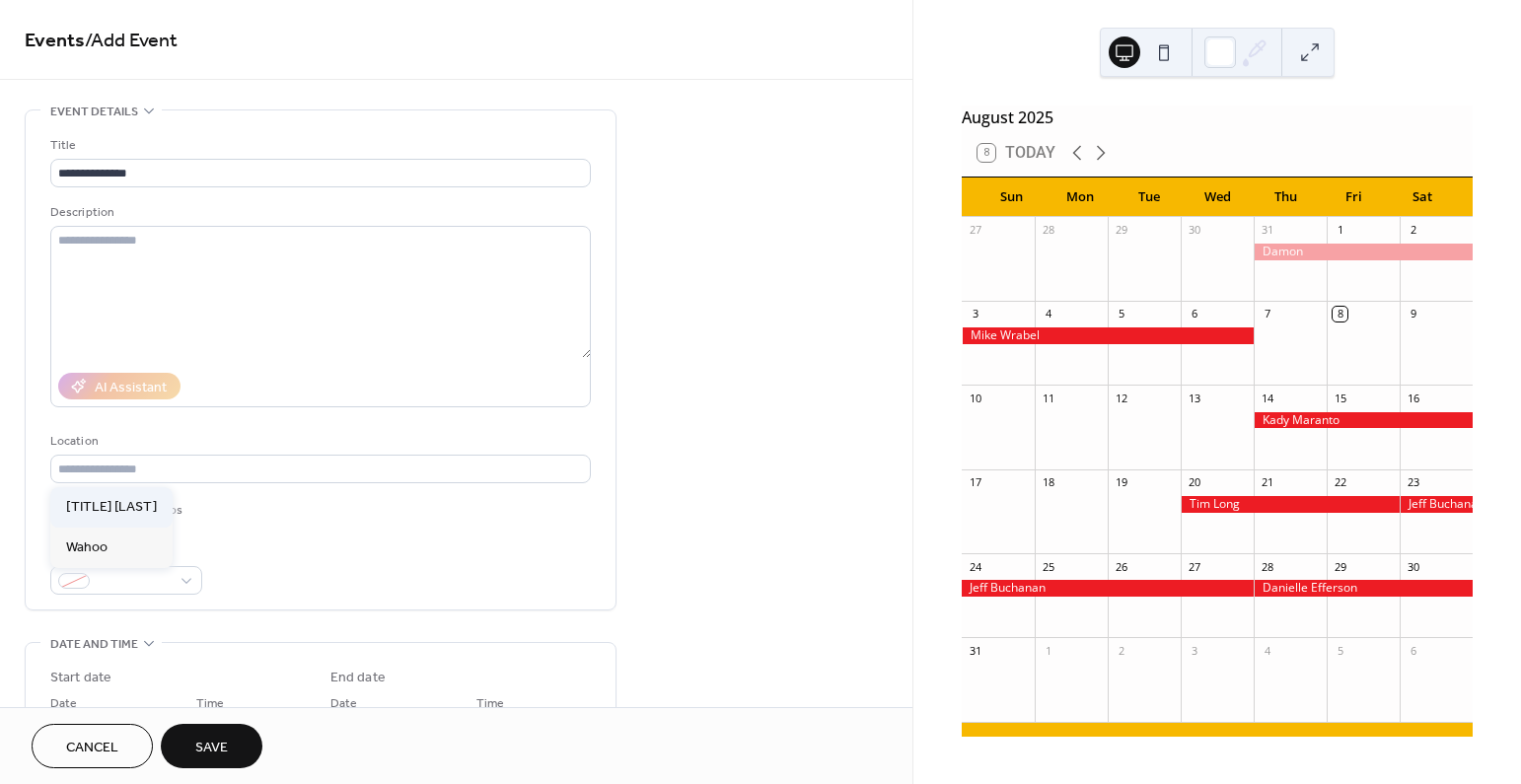 type on "**********" 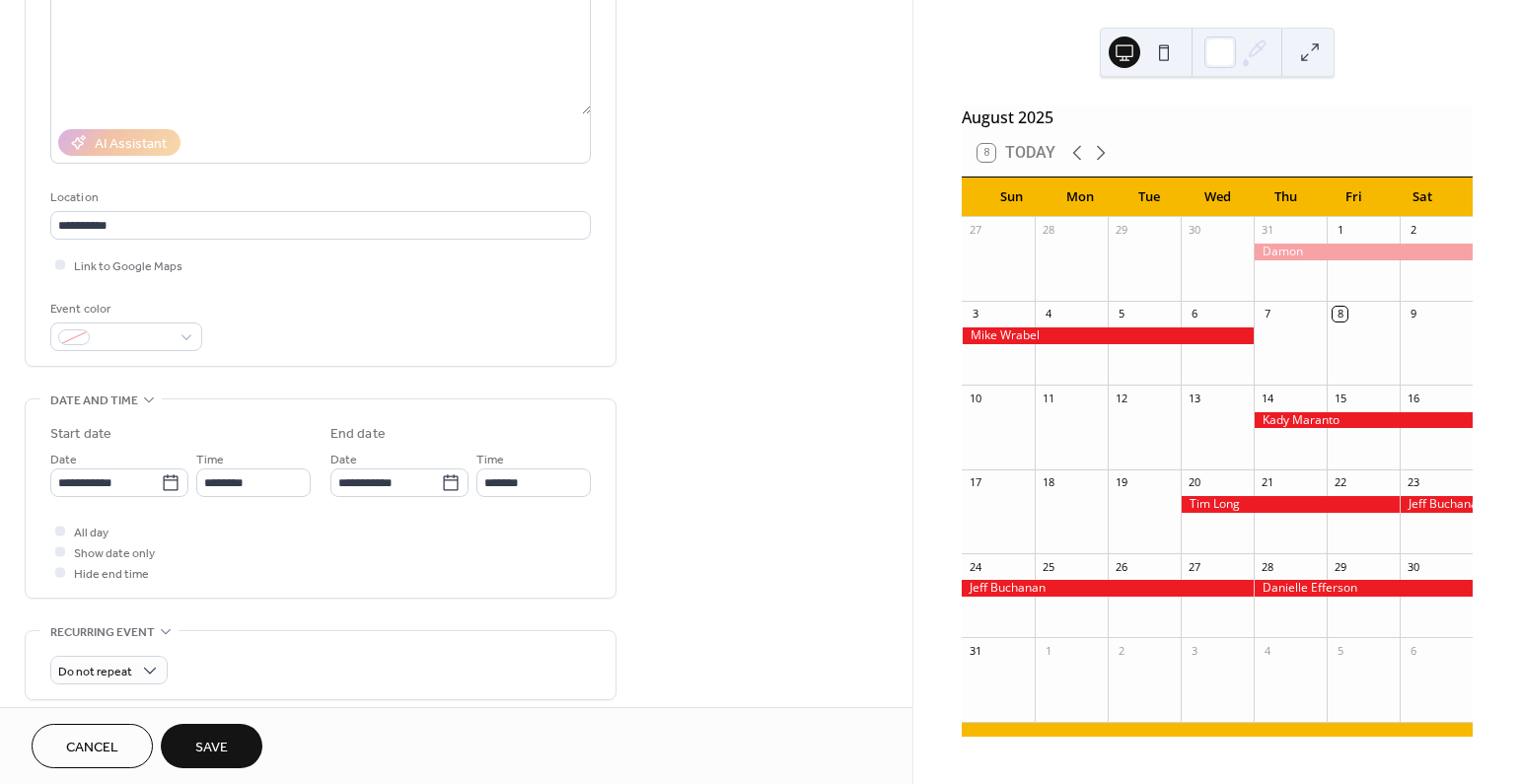 scroll, scrollTop: 242, scrollLeft: 0, axis: vertical 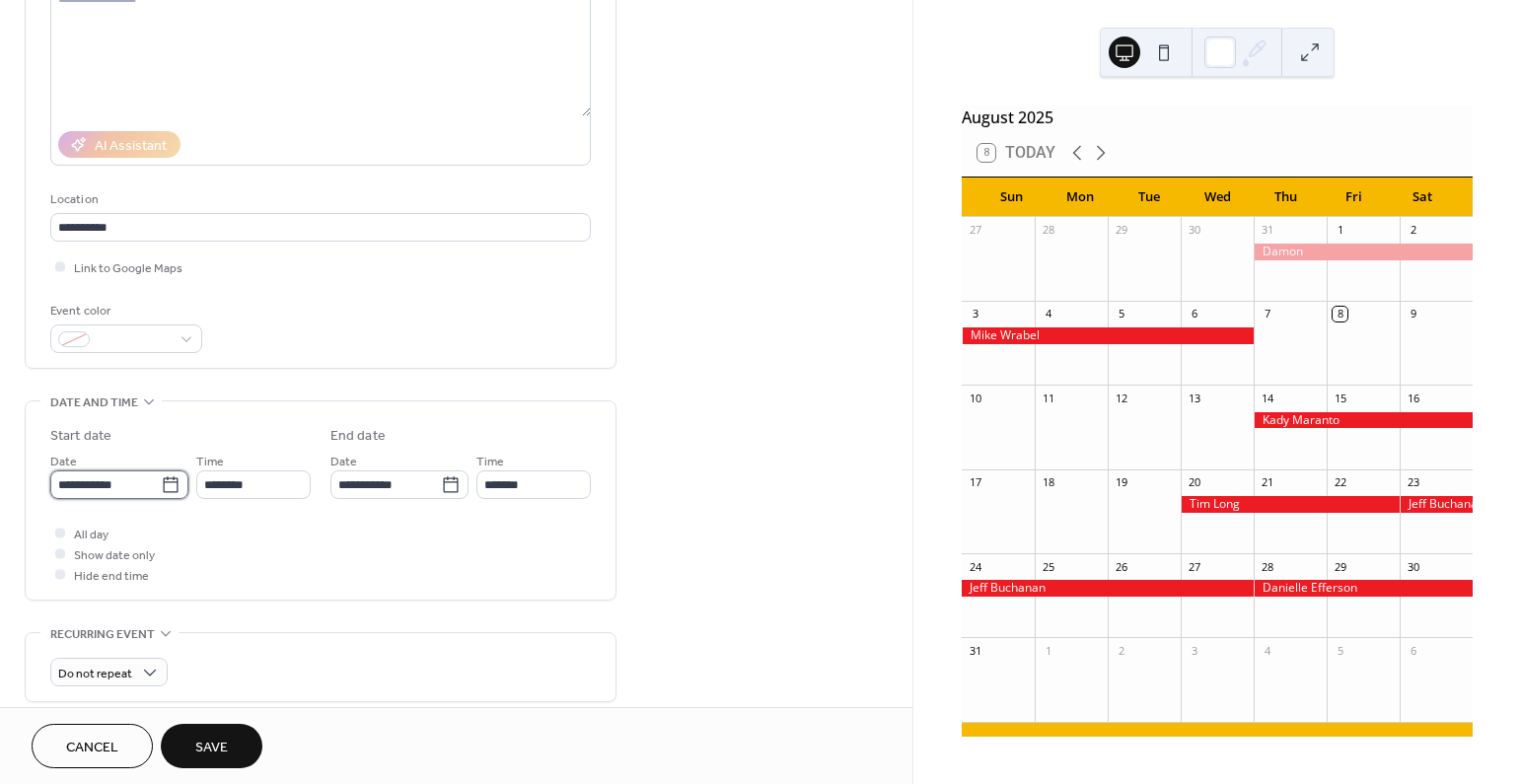 click on "**********" at bounding box center (106, 484) 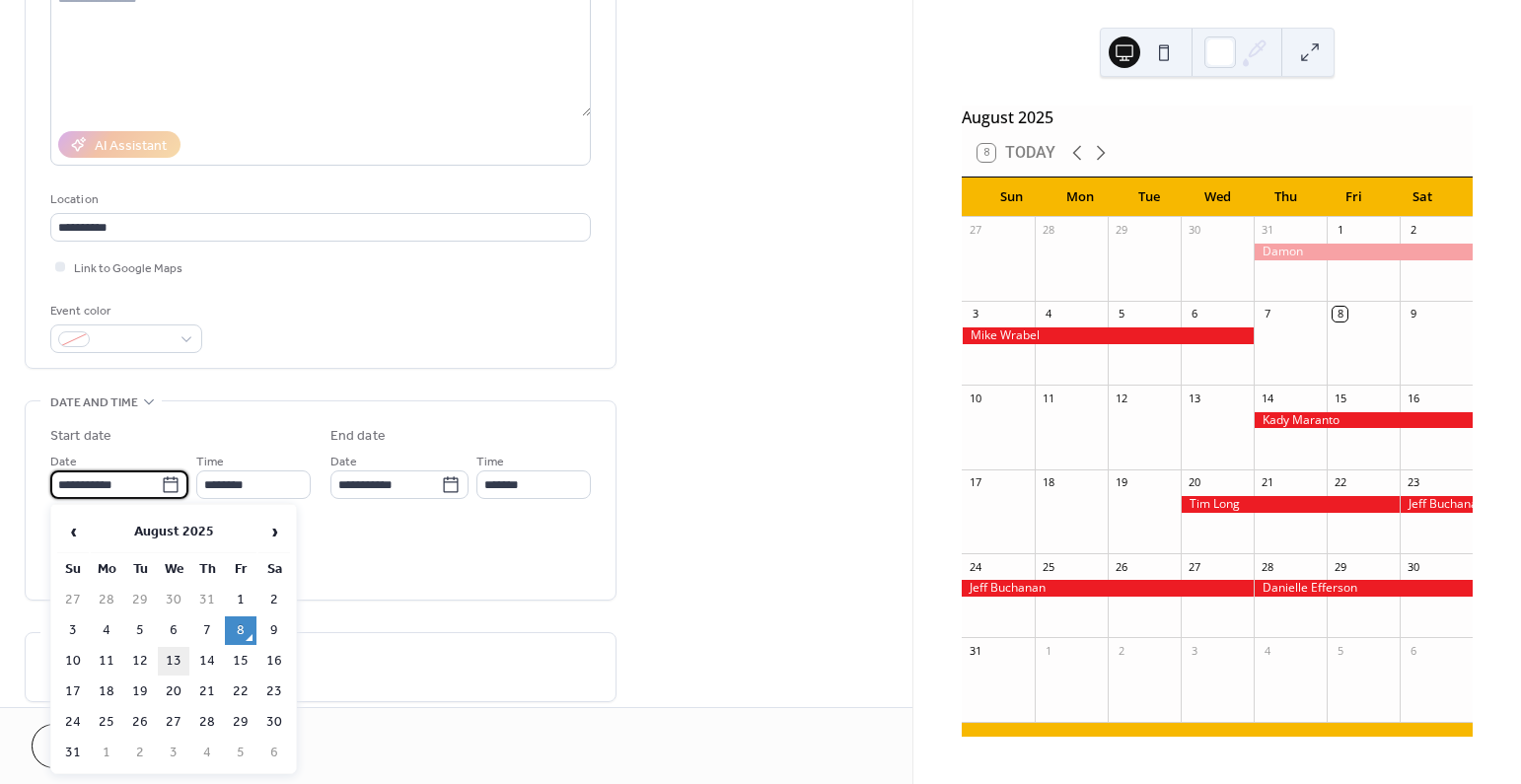 click on "13" at bounding box center [174, 661] 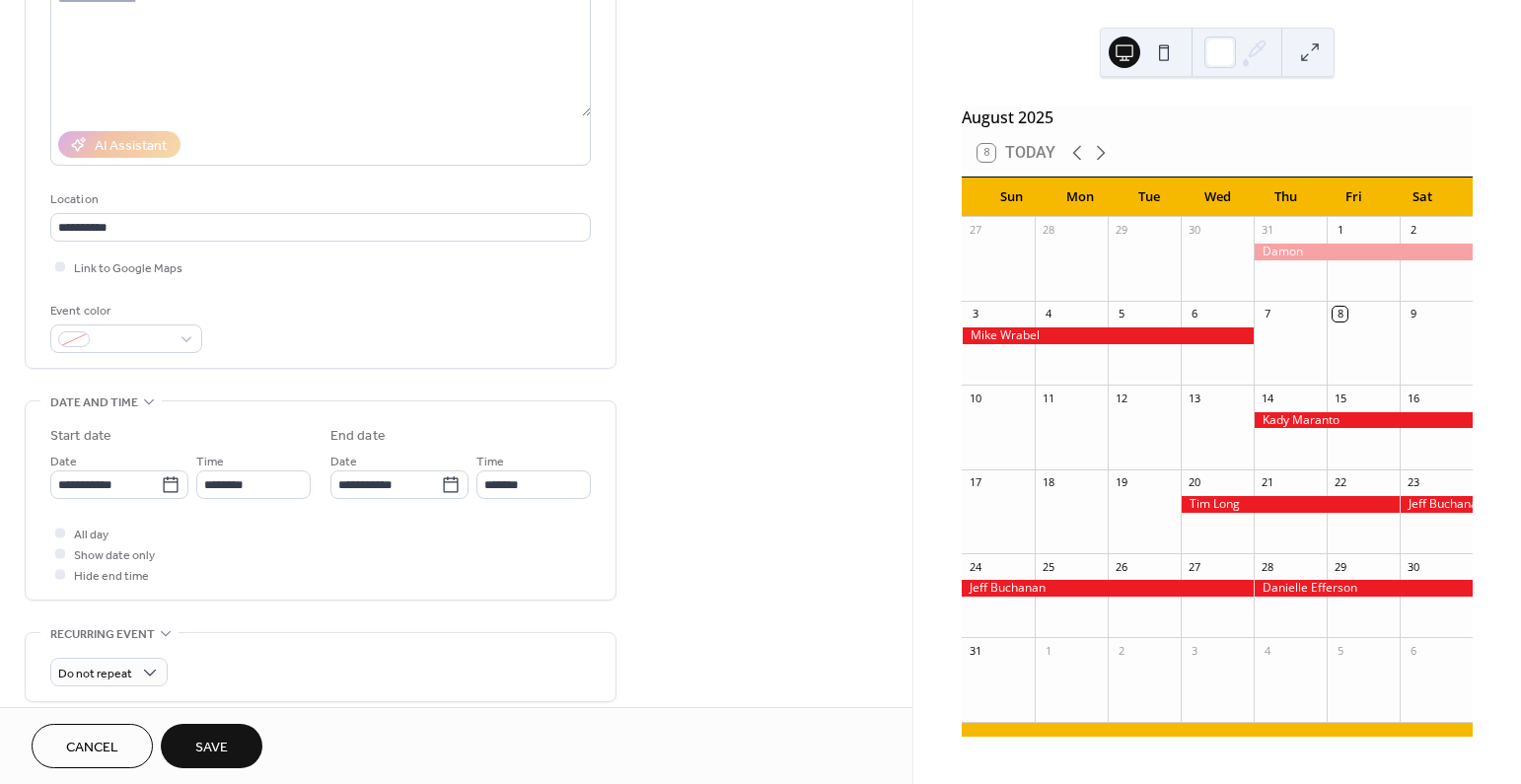 type on "**********" 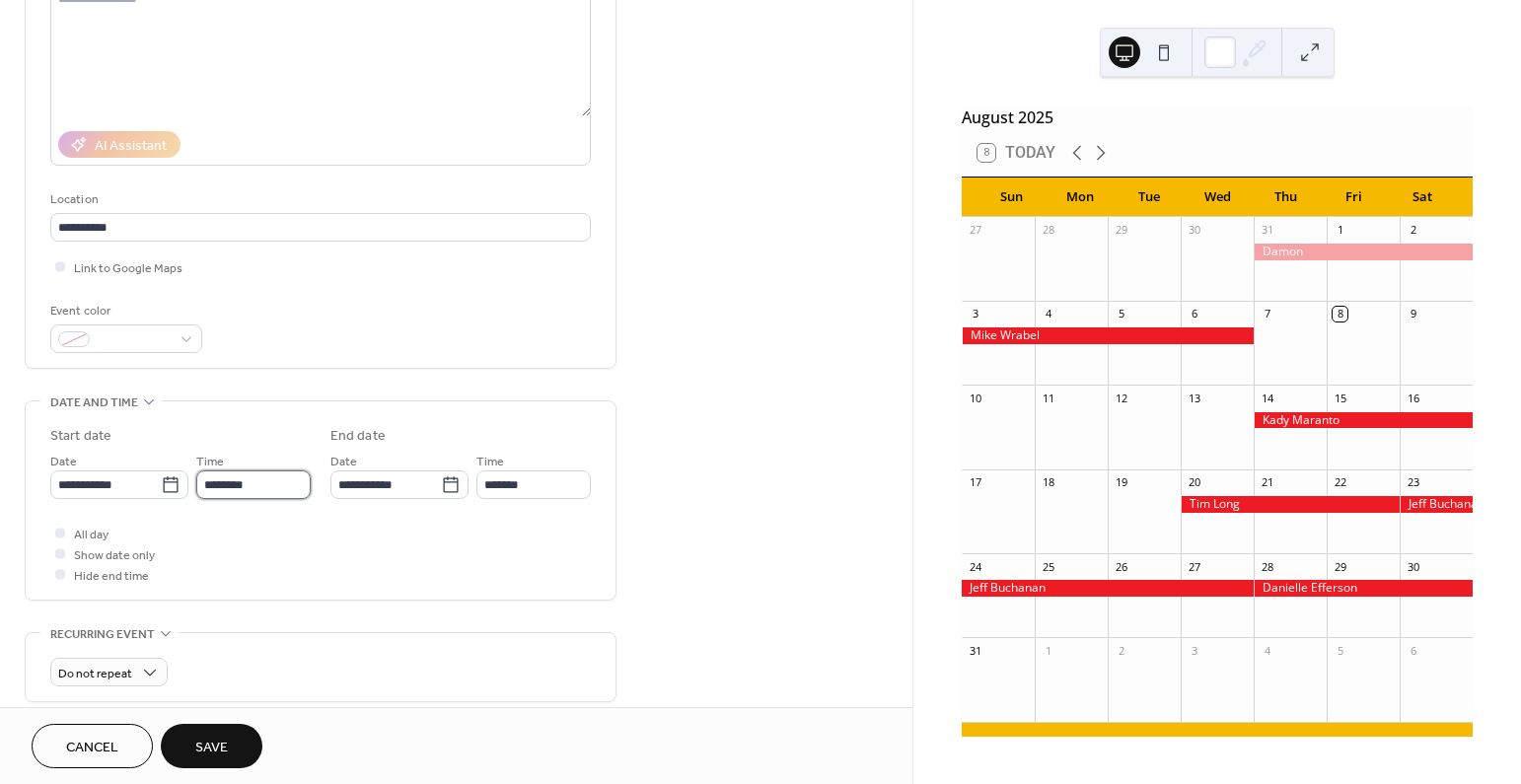 click on "********" at bounding box center [254, 484] 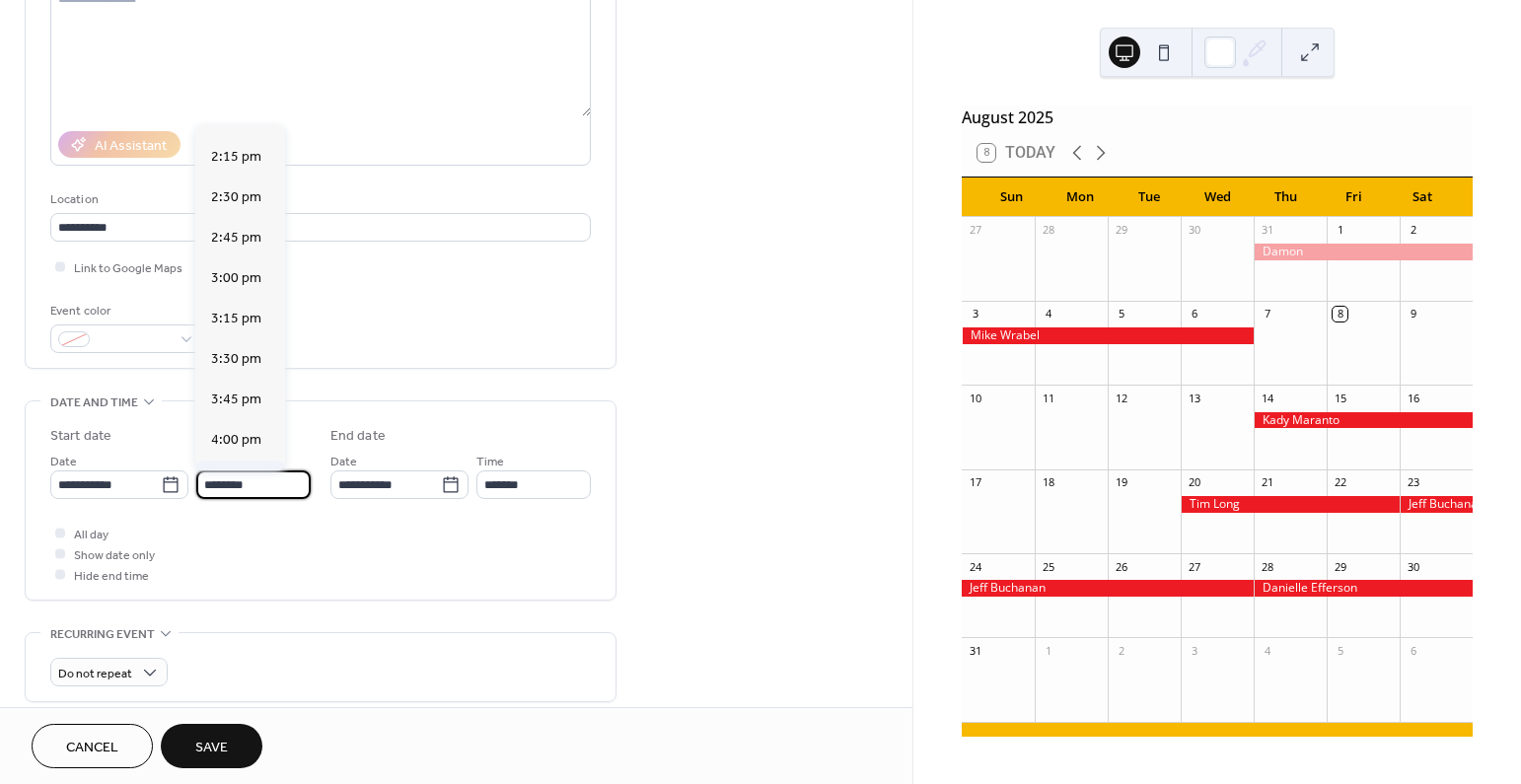 scroll, scrollTop: 2298, scrollLeft: 0, axis: vertical 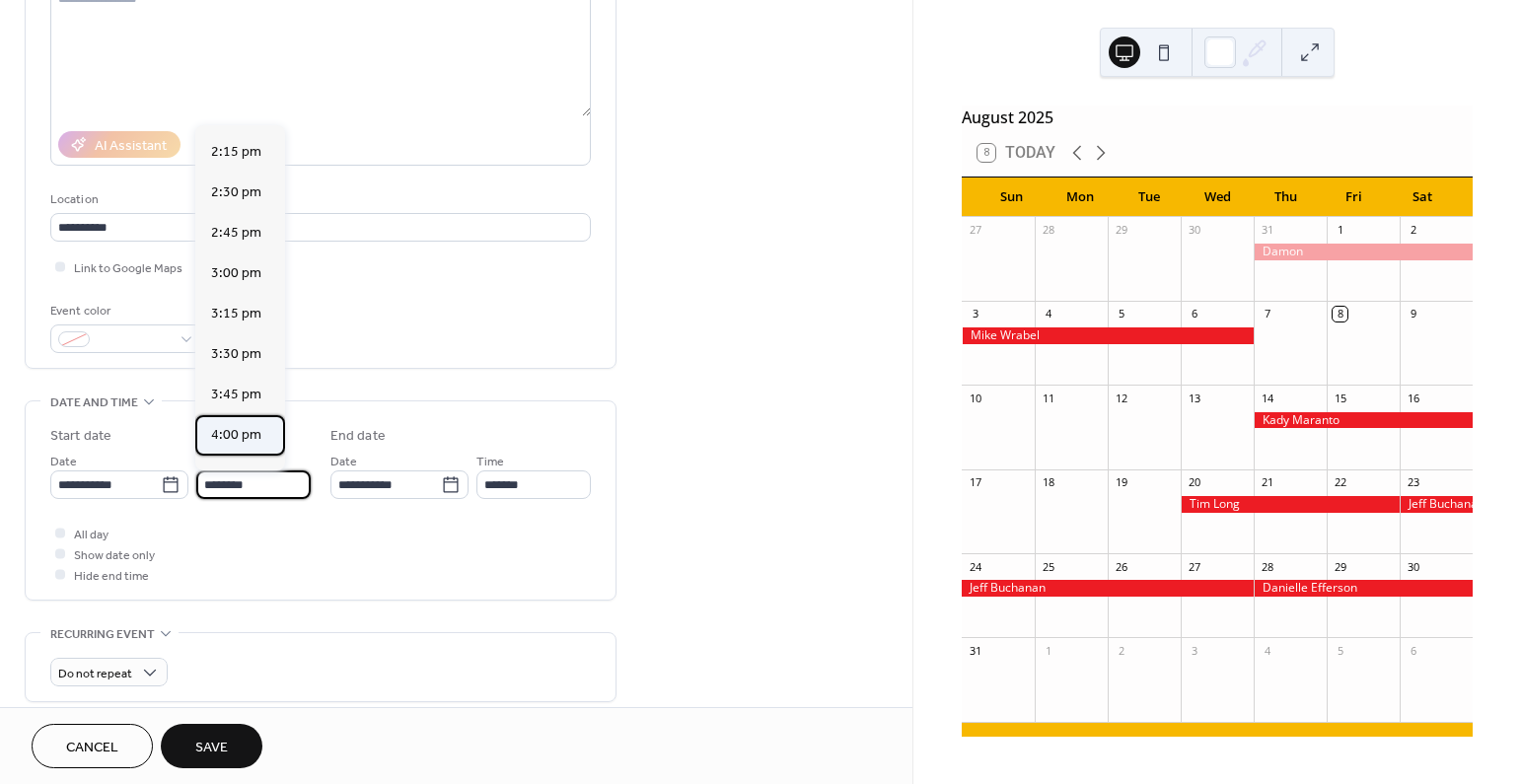 click on "4:00 pm" at bounding box center (236, 435) 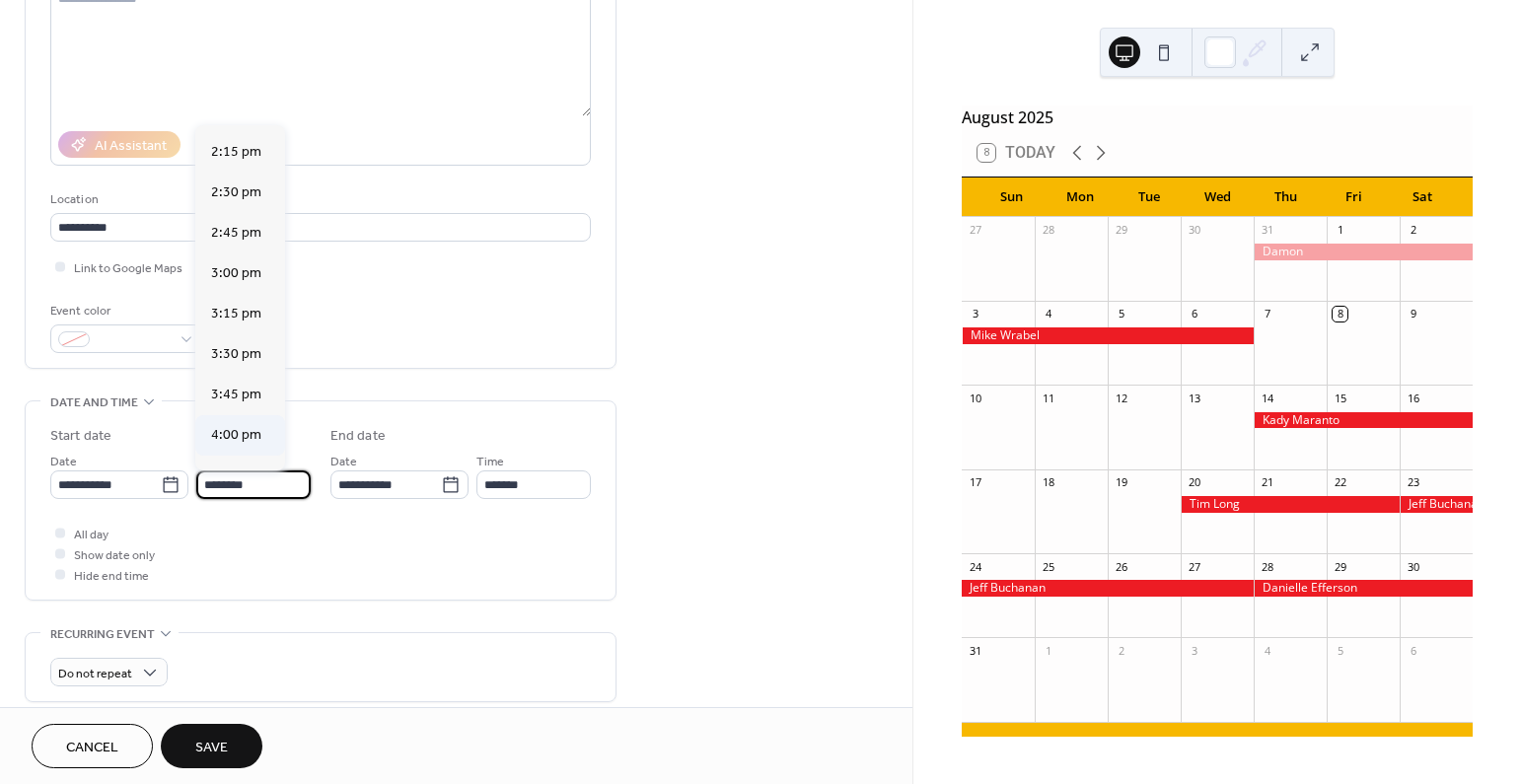 type on "*******" 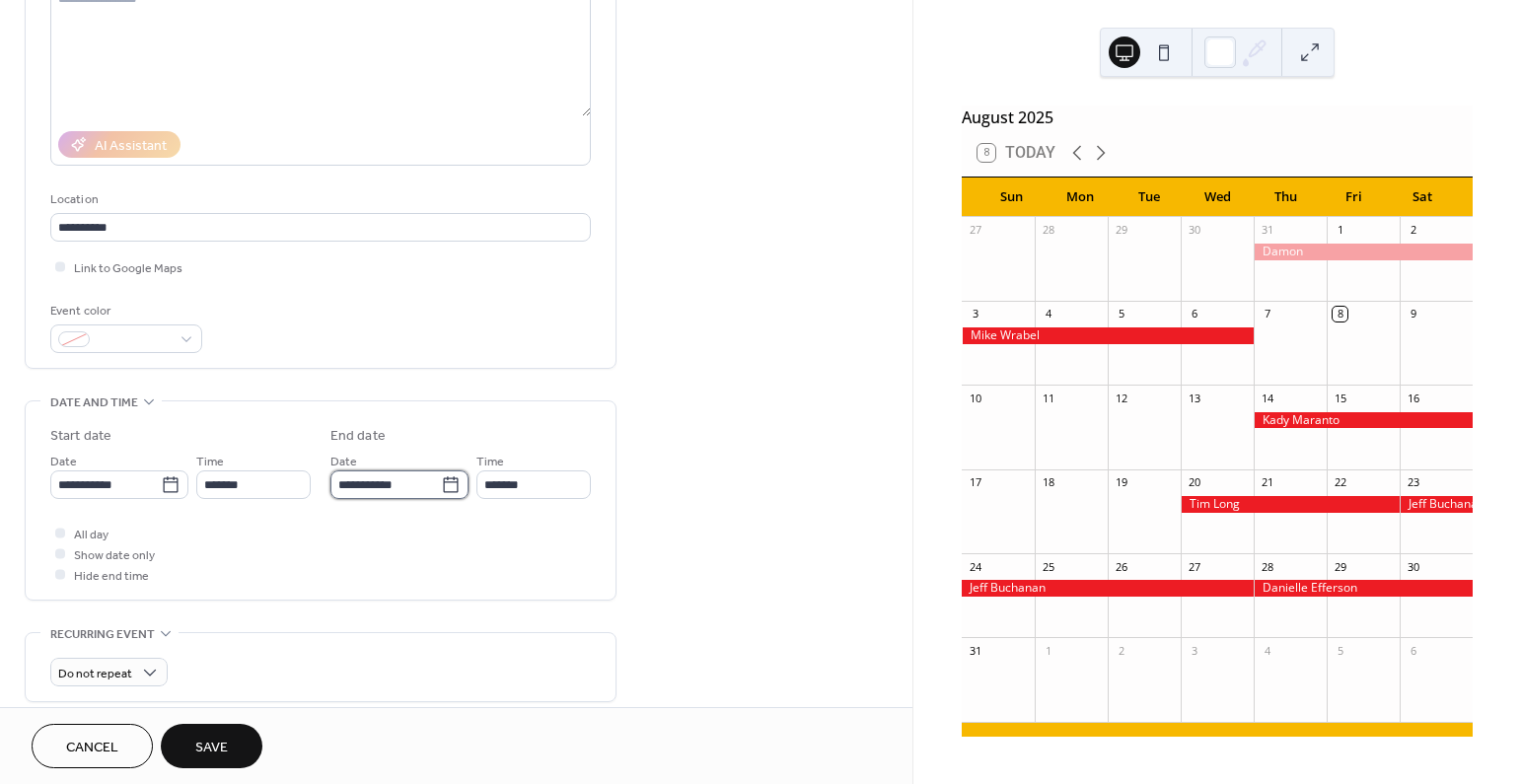 click on "**********" at bounding box center [386, 484] 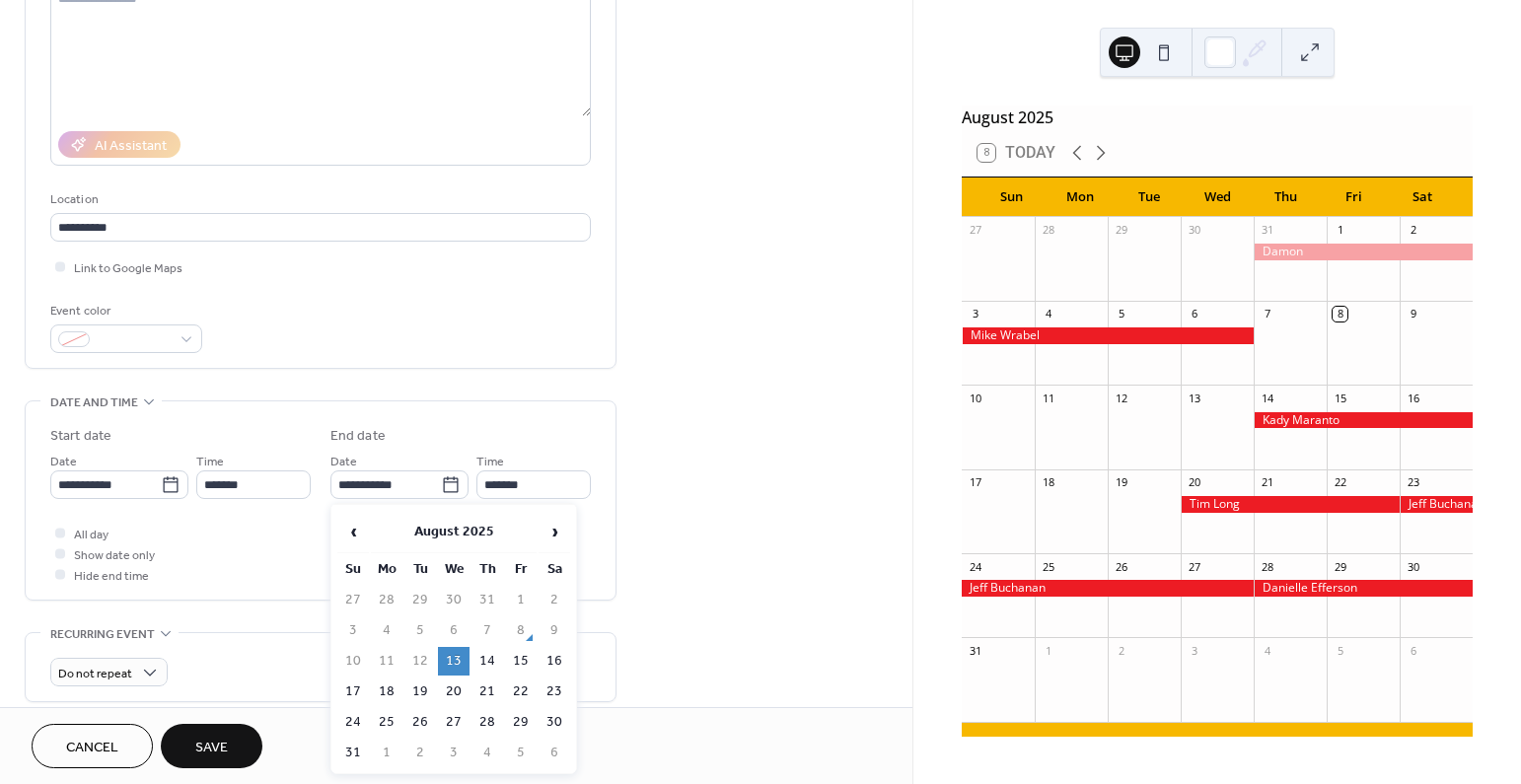 click on "13" at bounding box center [454, 661] 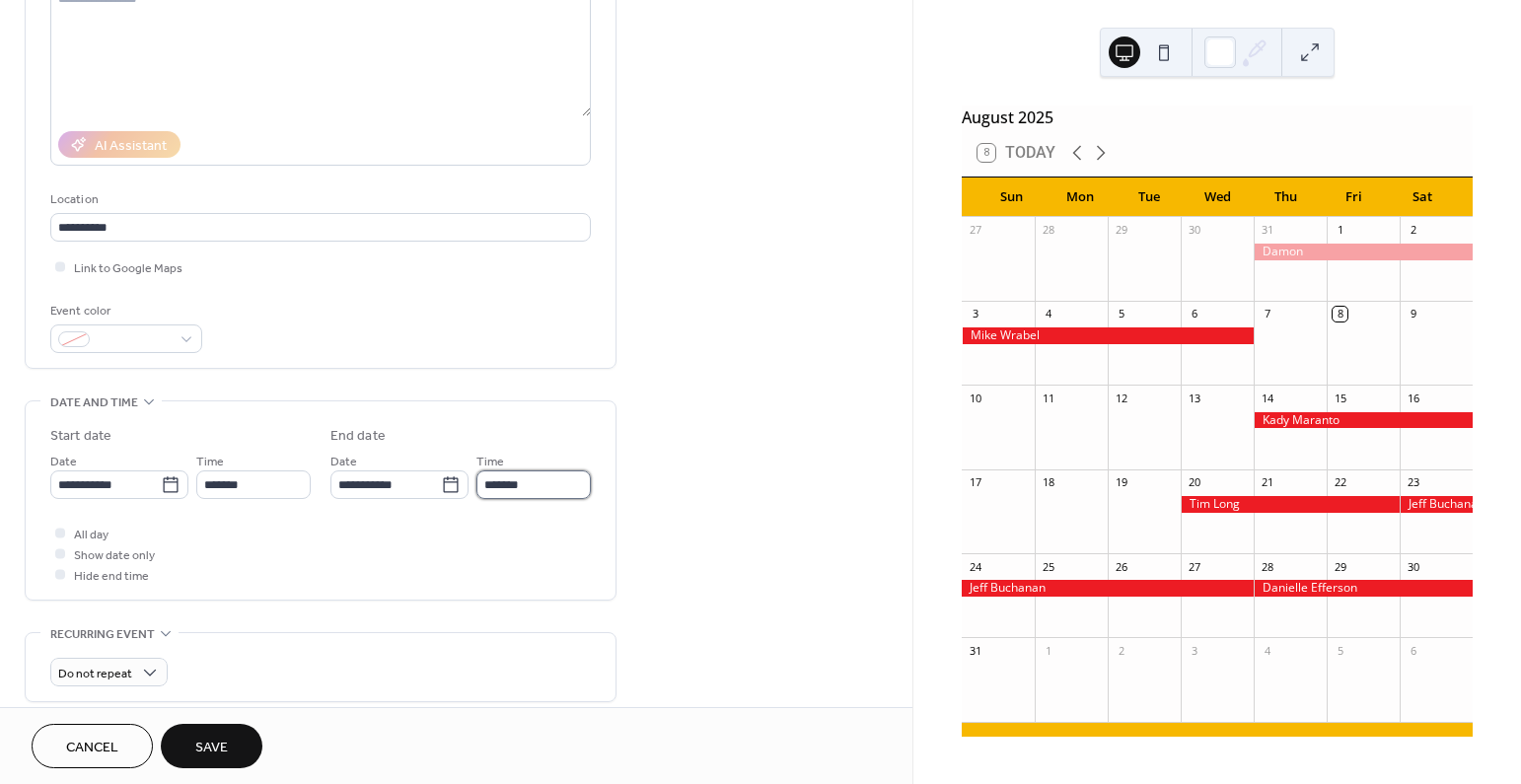 click on "*******" at bounding box center [534, 484] 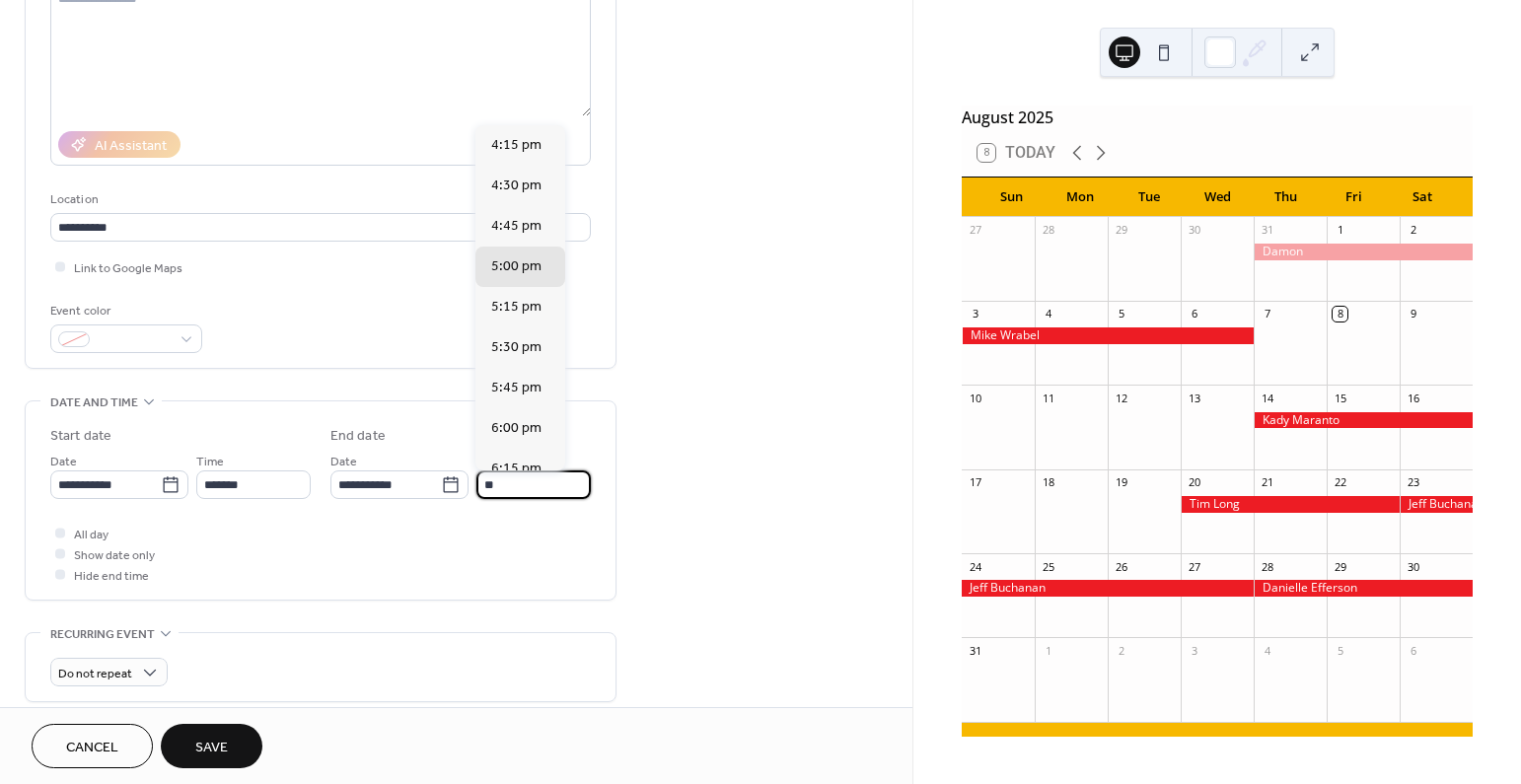 type on "*" 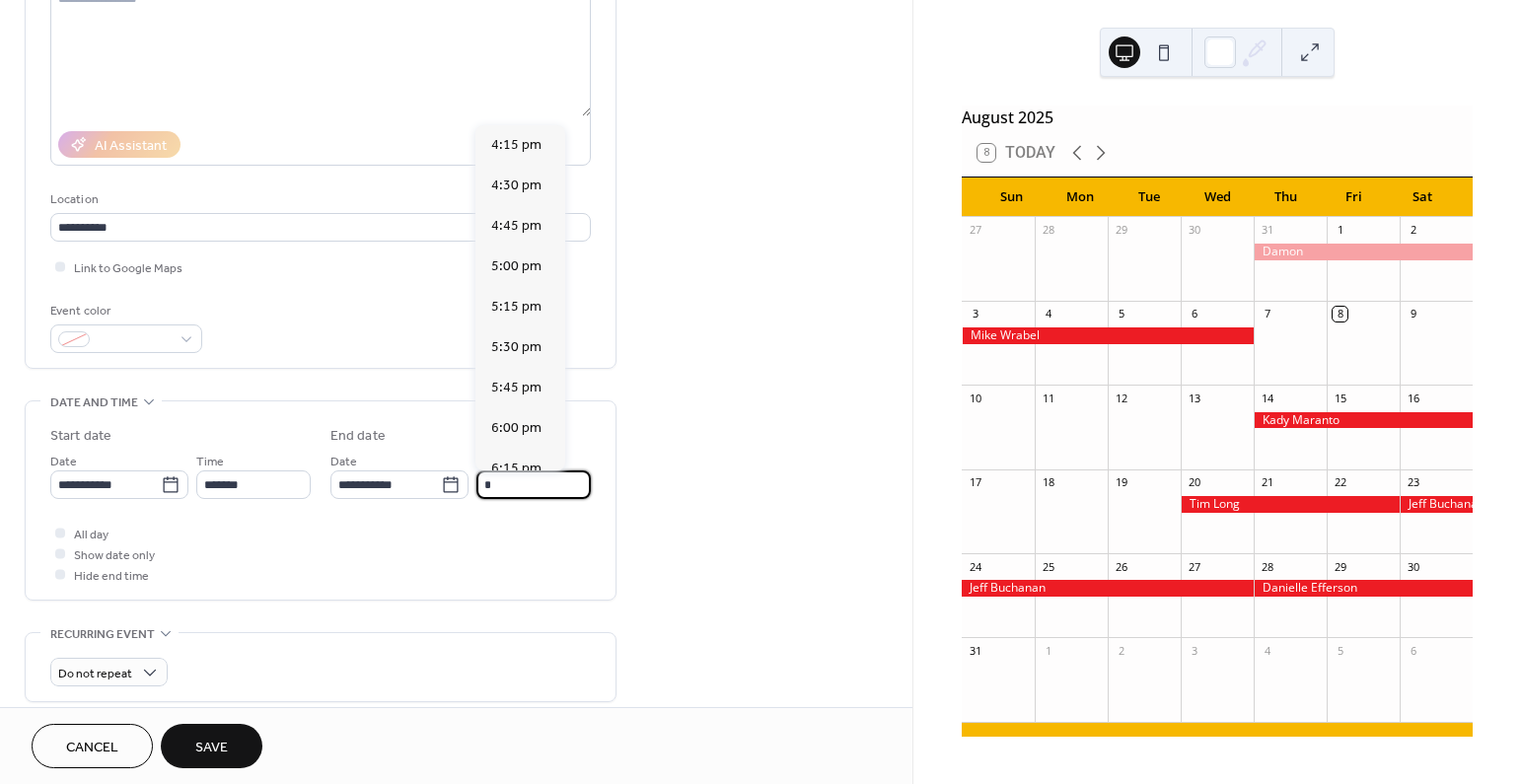 scroll, scrollTop: 892, scrollLeft: 0, axis: vertical 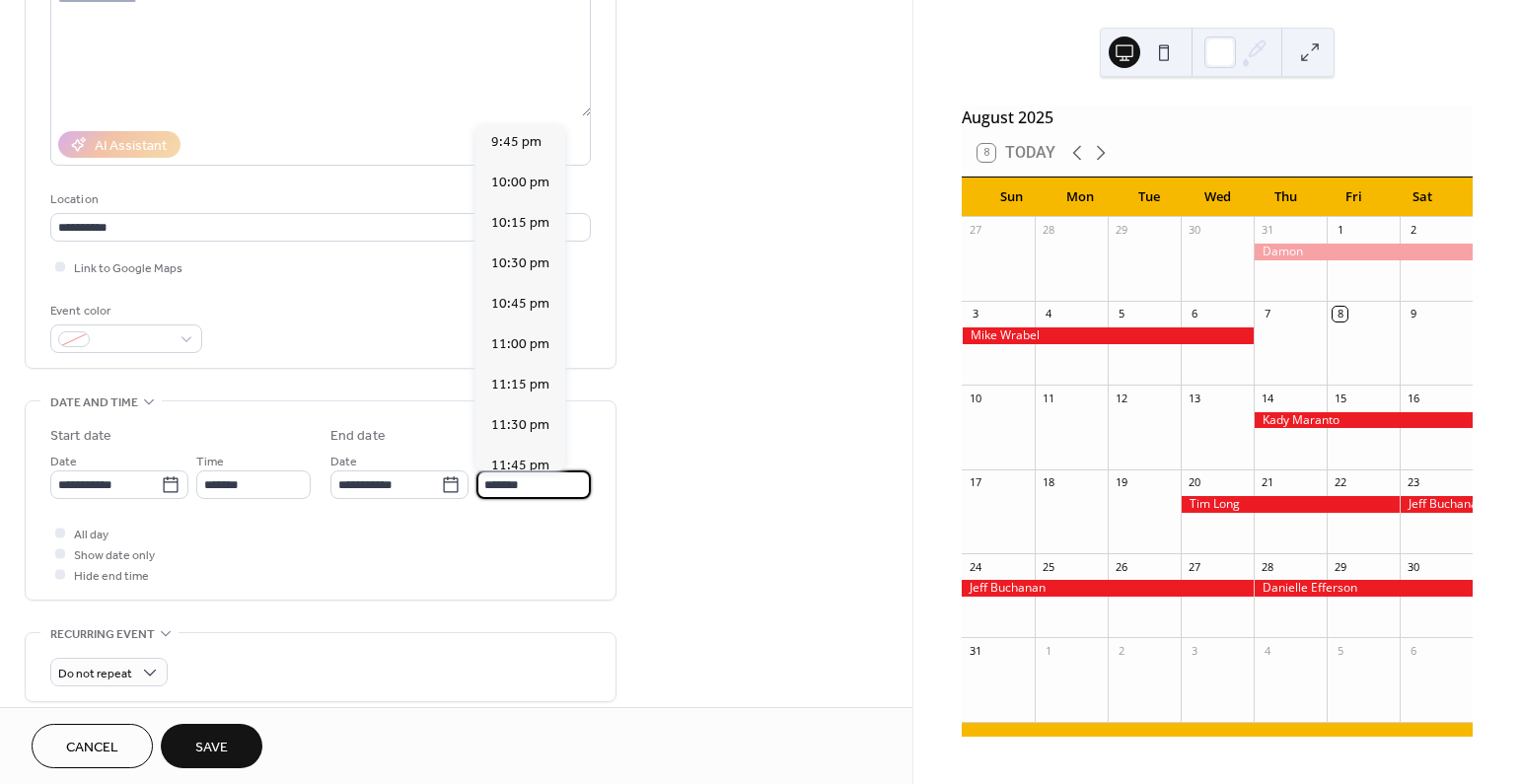 type on "*******" 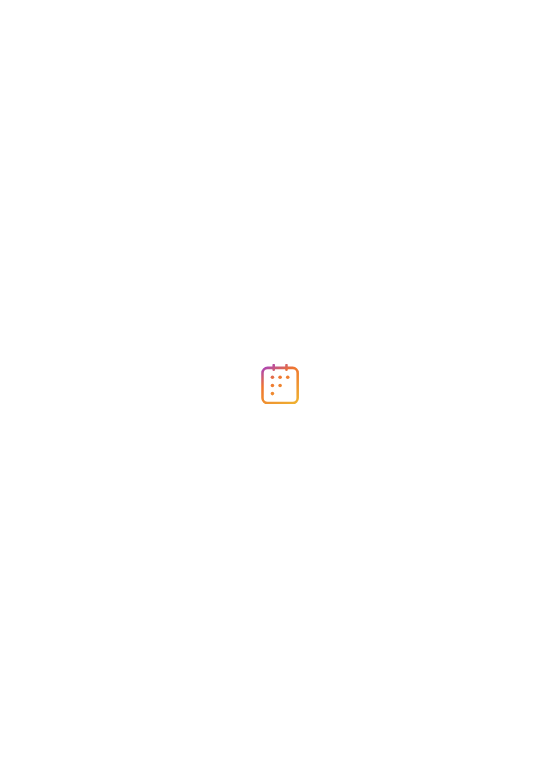 scroll, scrollTop: 0, scrollLeft: 0, axis: both 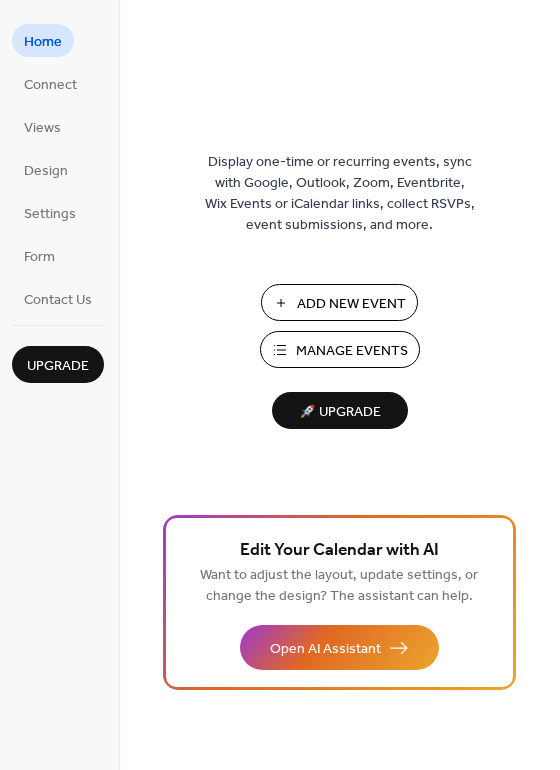 click on "Add New Event" at bounding box center [351, 304] 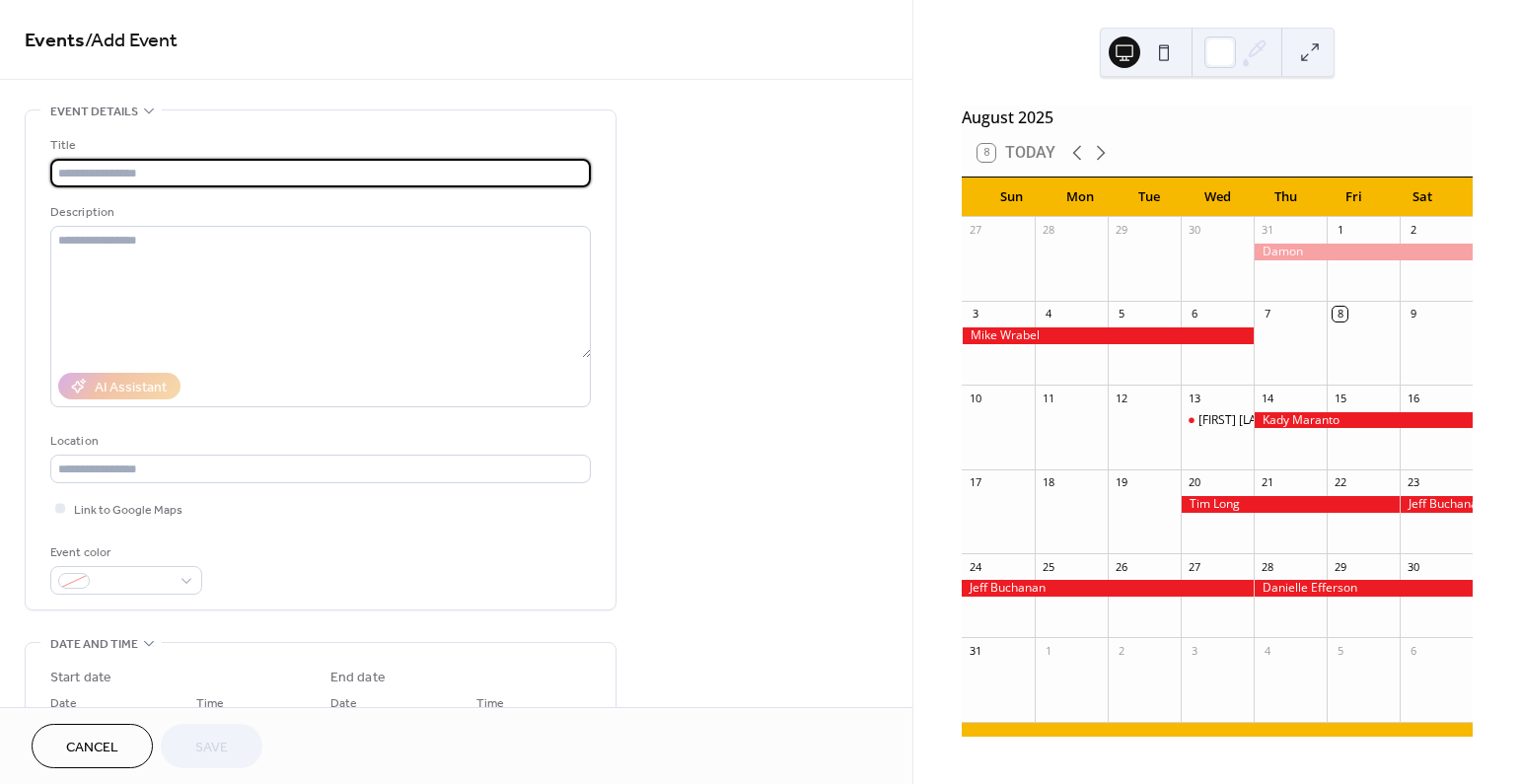 scroll, scrollTop: 0, scrollLeft: 0, axis: both 